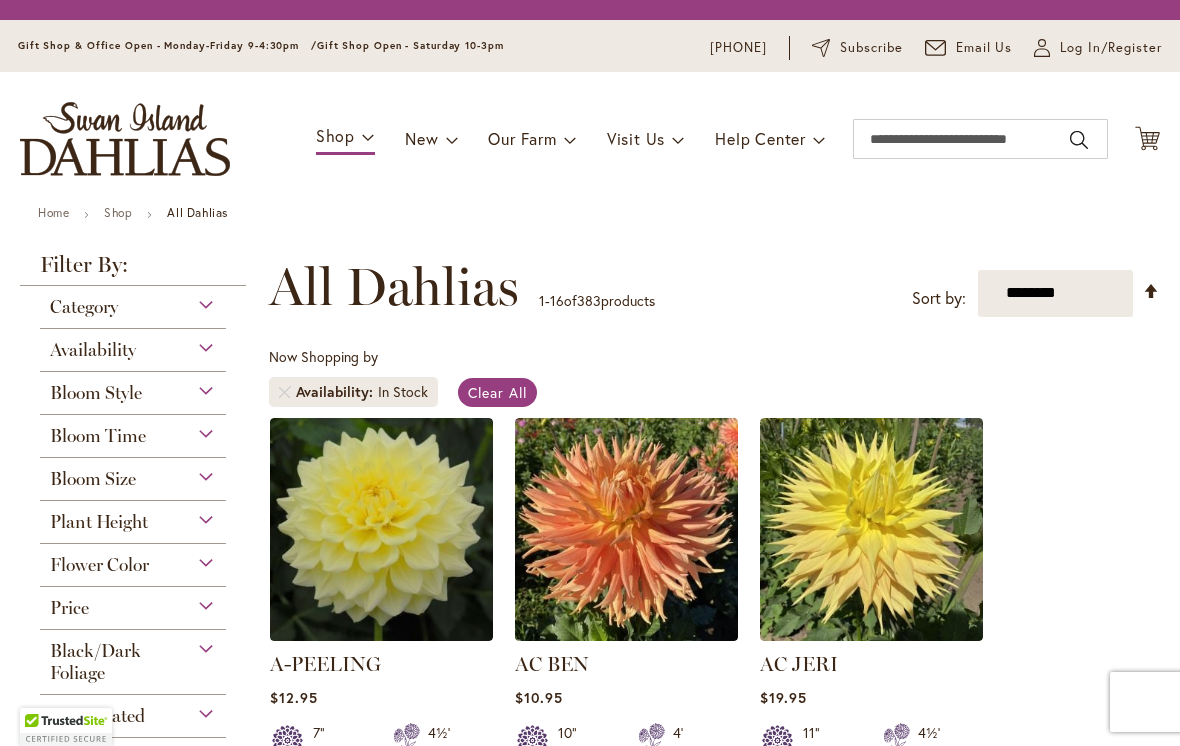 scroll, scrollTop: 0, scrollLeft: 0, axis: both 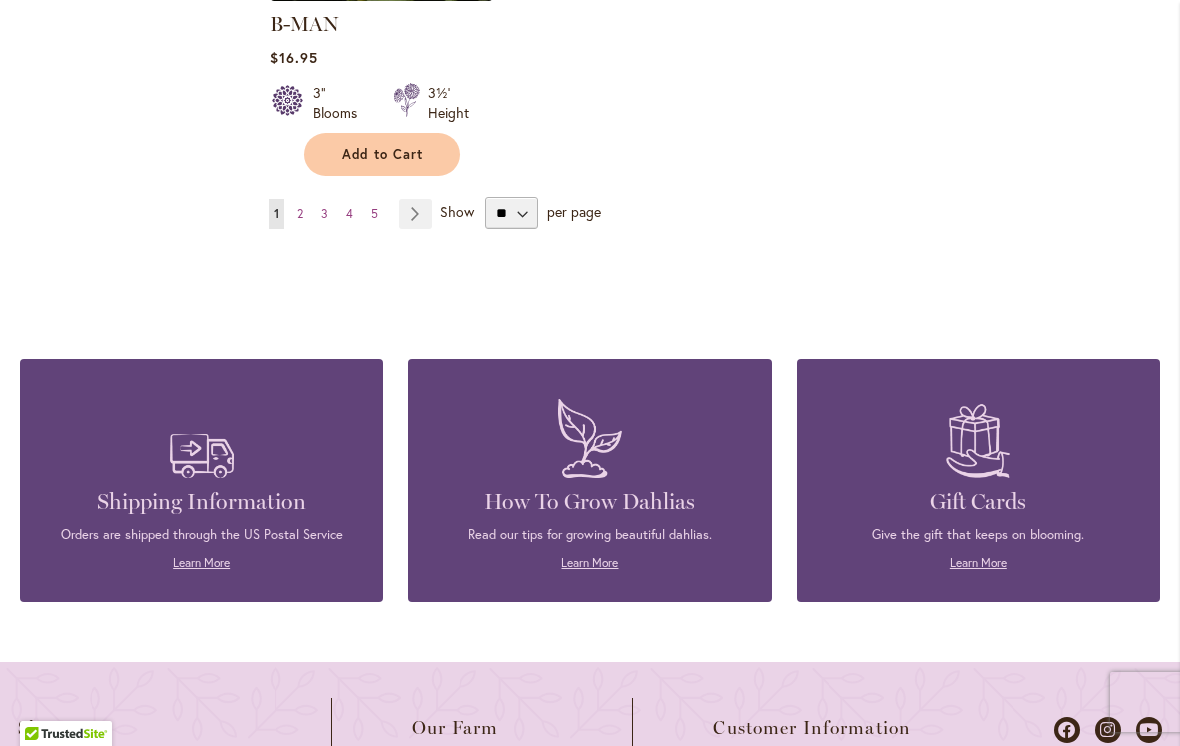 click on "Page
Next" at bounding box center (415, 214) 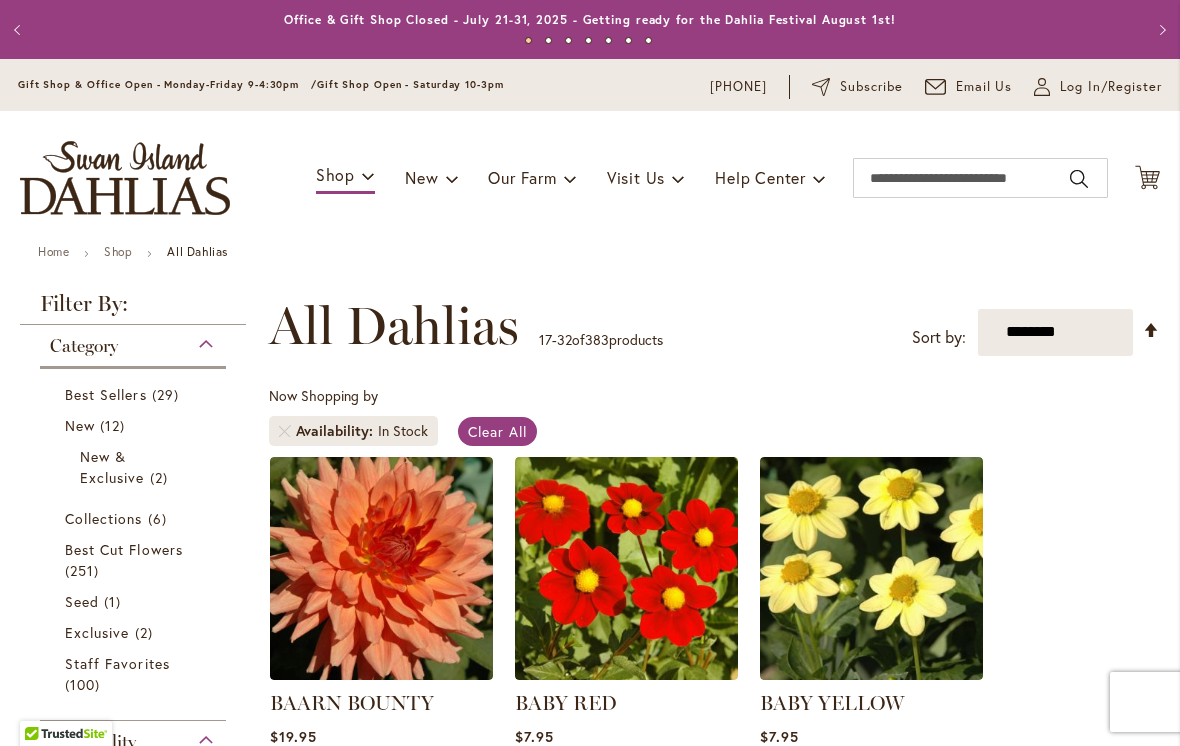 scroll, scrollTop: 0, scrollLeft: 0, axis: both 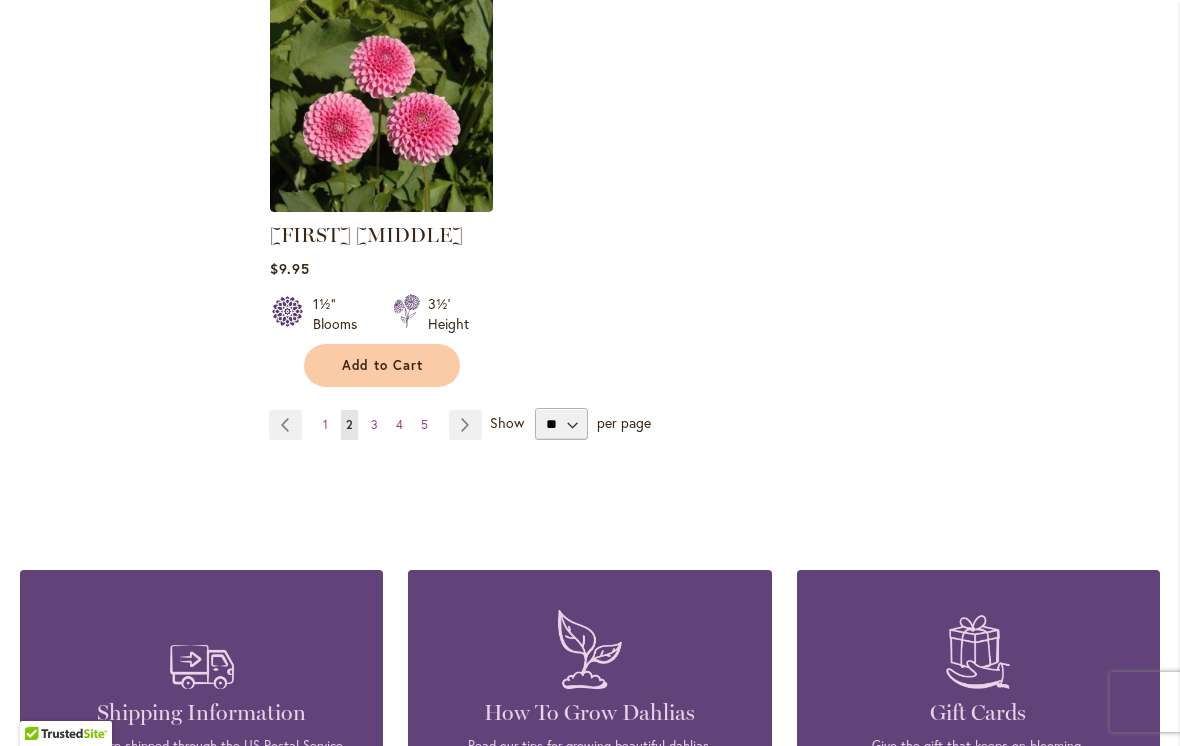 click on "3" at bounding box center [374, 424] 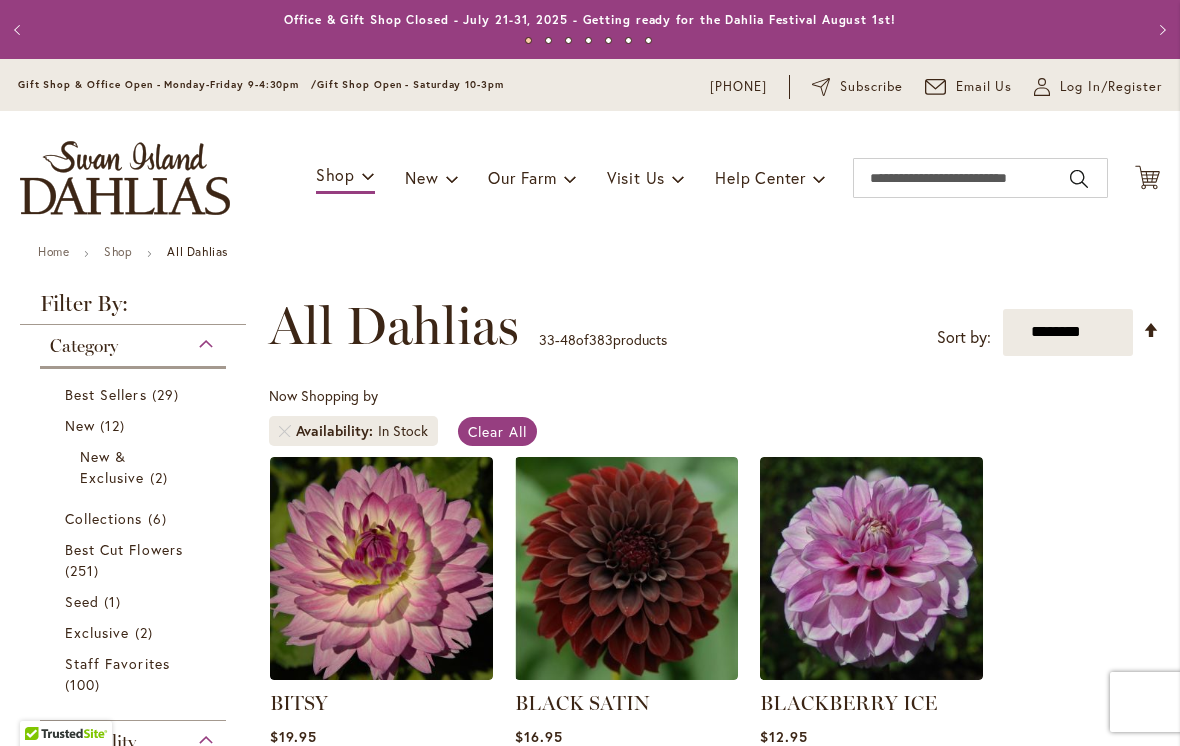 scroll, scrollTop: 0, scrollLeft: 0, axis: both 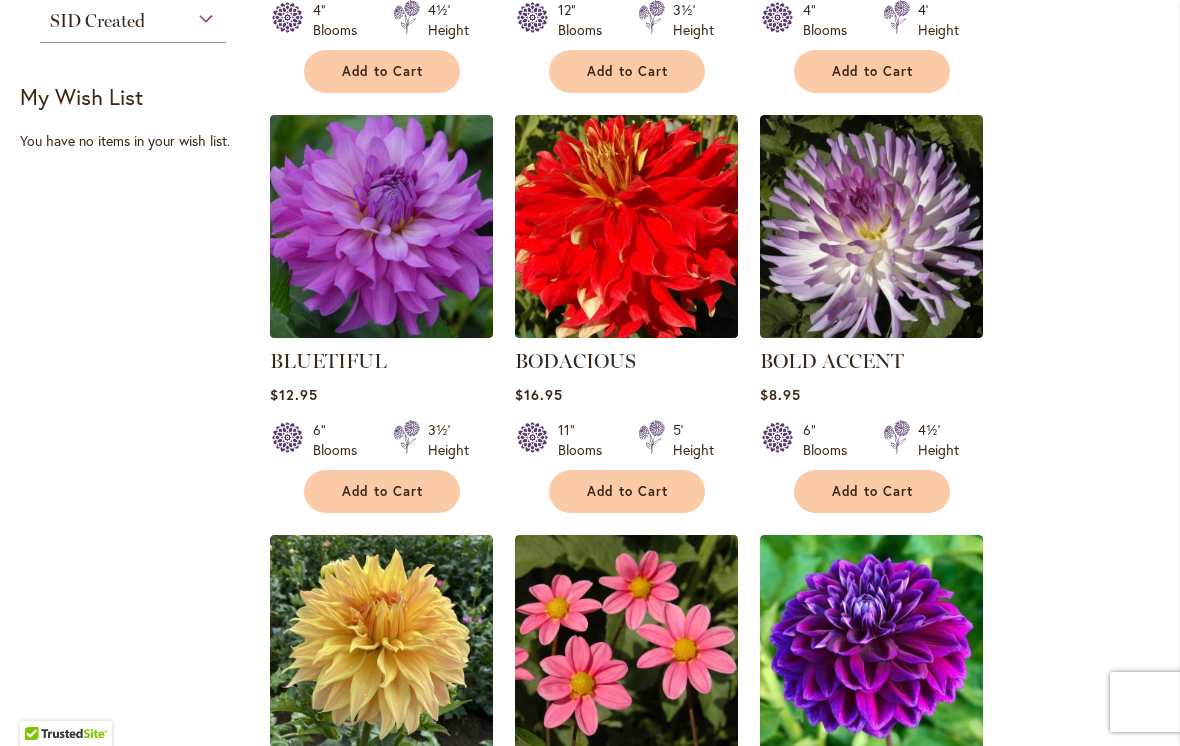 click on "Add to Cart" at bounding box center (628, 491) 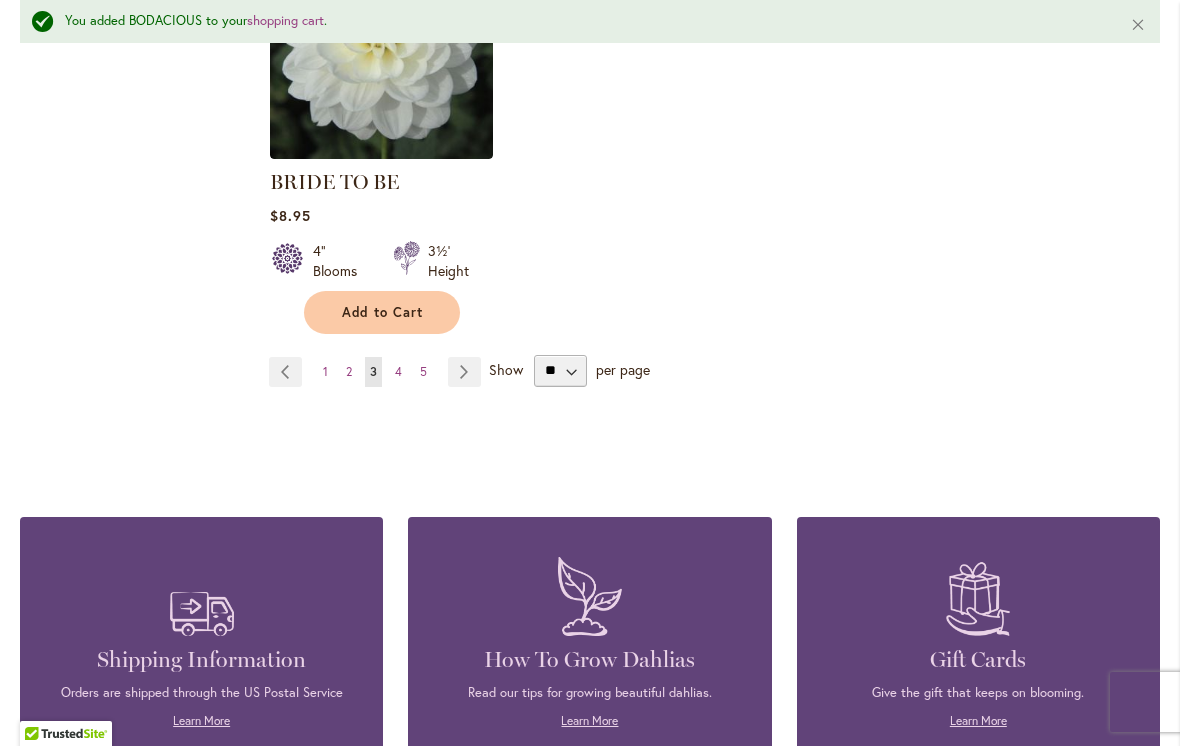 scroll, scrollTop: 2666, scrollLeft: 0, axis: vertical 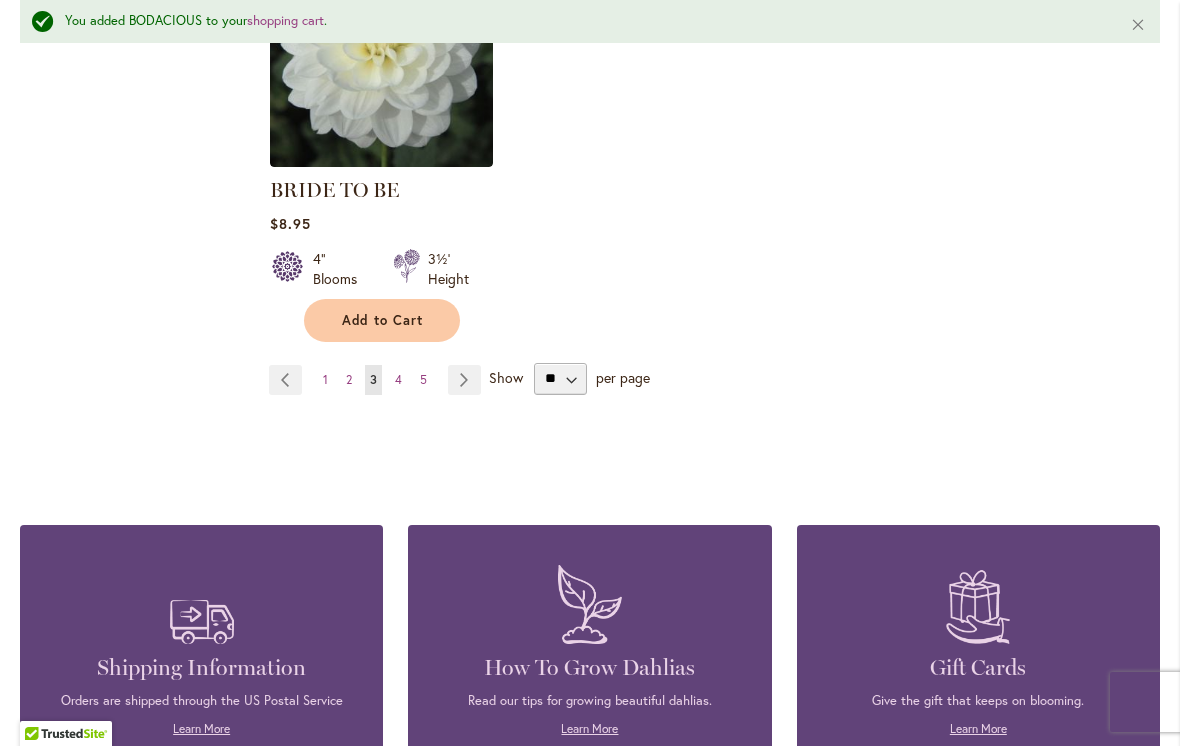 click on "Page
Next" at bounding box center [464, 380] 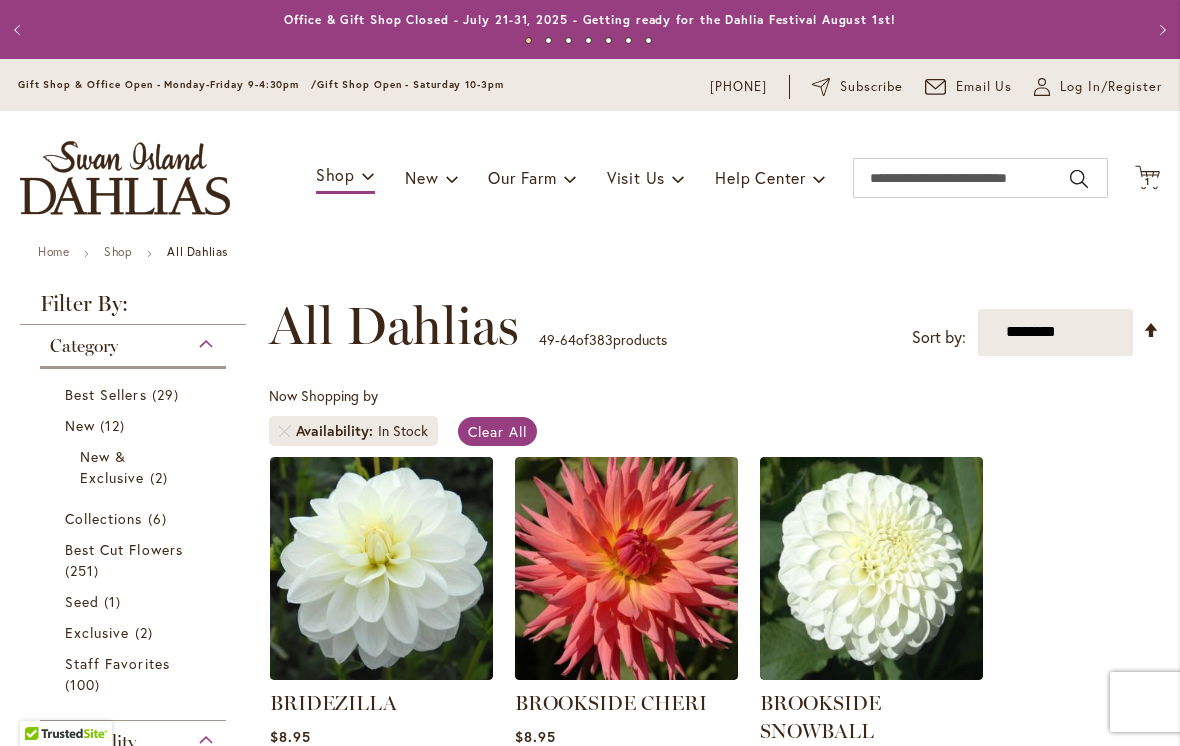 scroll, scrollTop: 0, scrollLeft: 0, axis: both 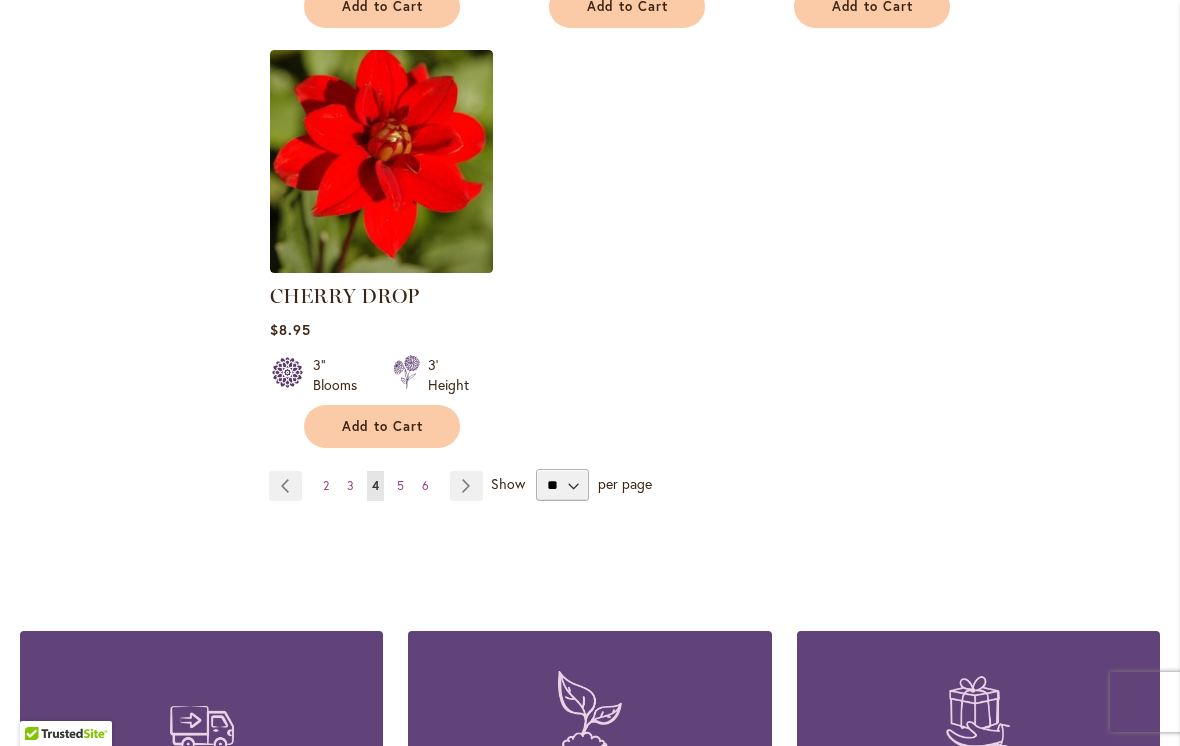 click on "Page
Next" at bounding box center (466, 486) 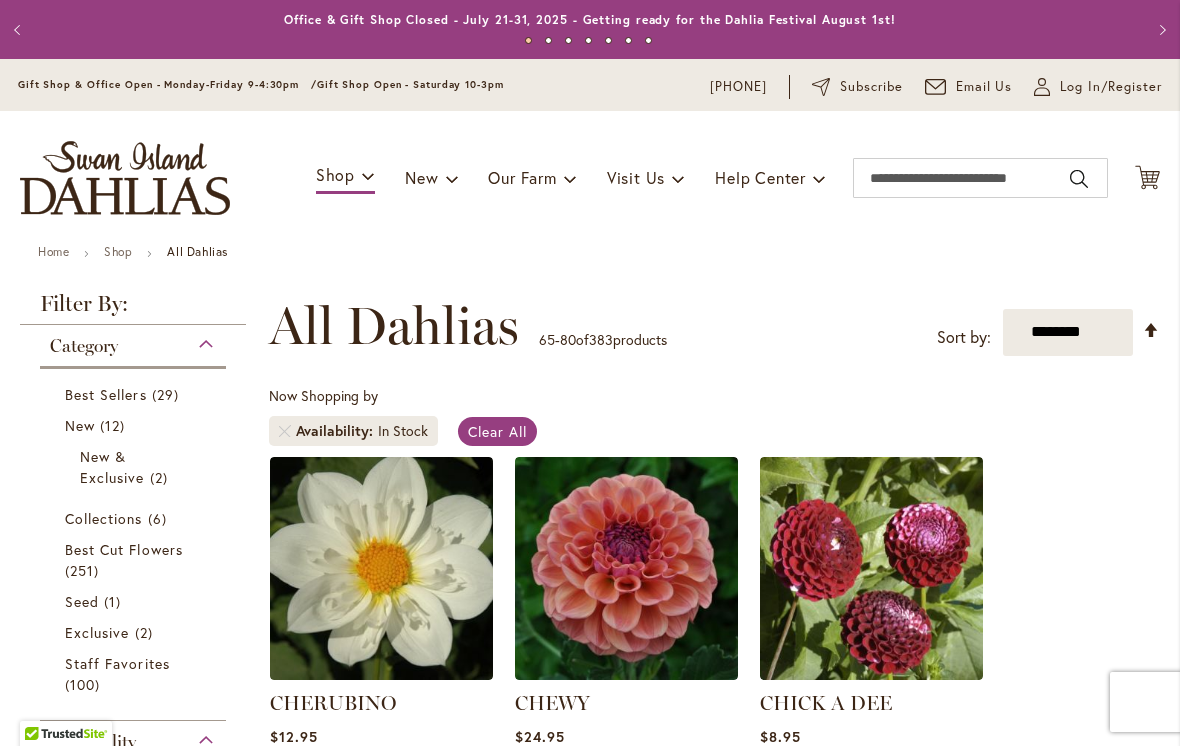 scroll, scrollTop: 0, scrollLeft: 0, axis: both 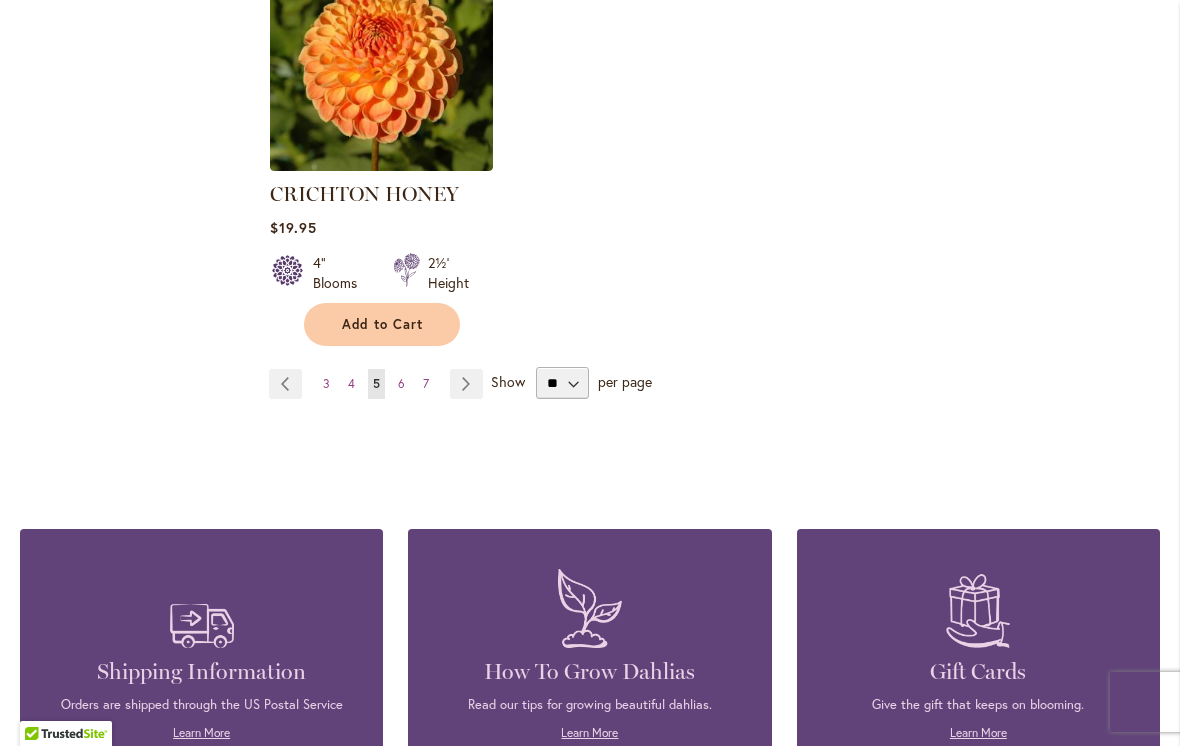 click on "Page
Next" at bounding box center (466, 384) 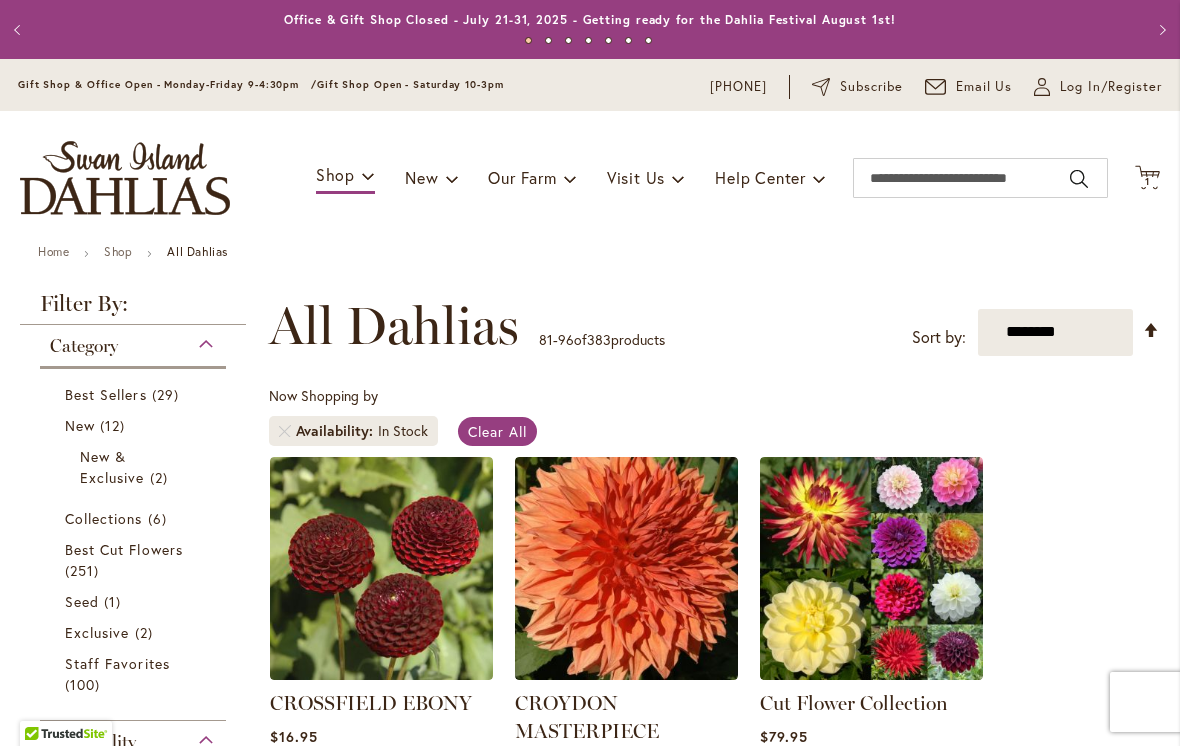 scroll, scrollTop: 0, scrollLeft: 0, axis: both 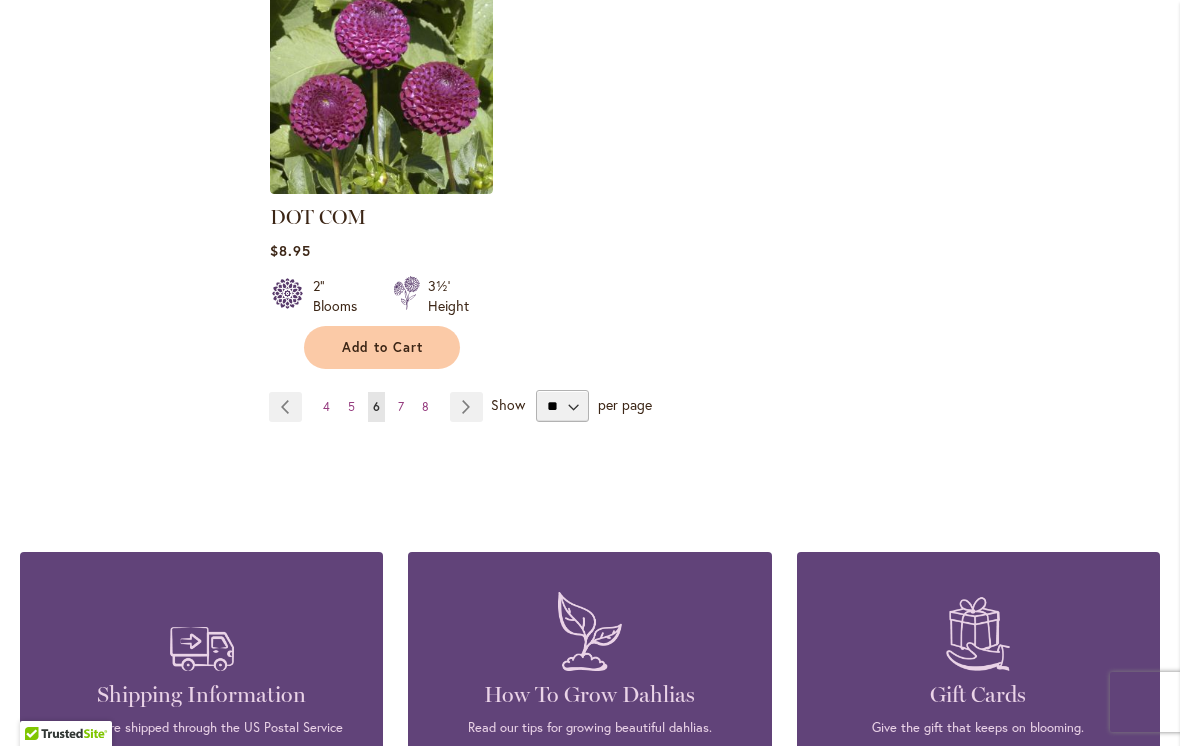 click on "Page
Next" at bounding box center (466, 407) 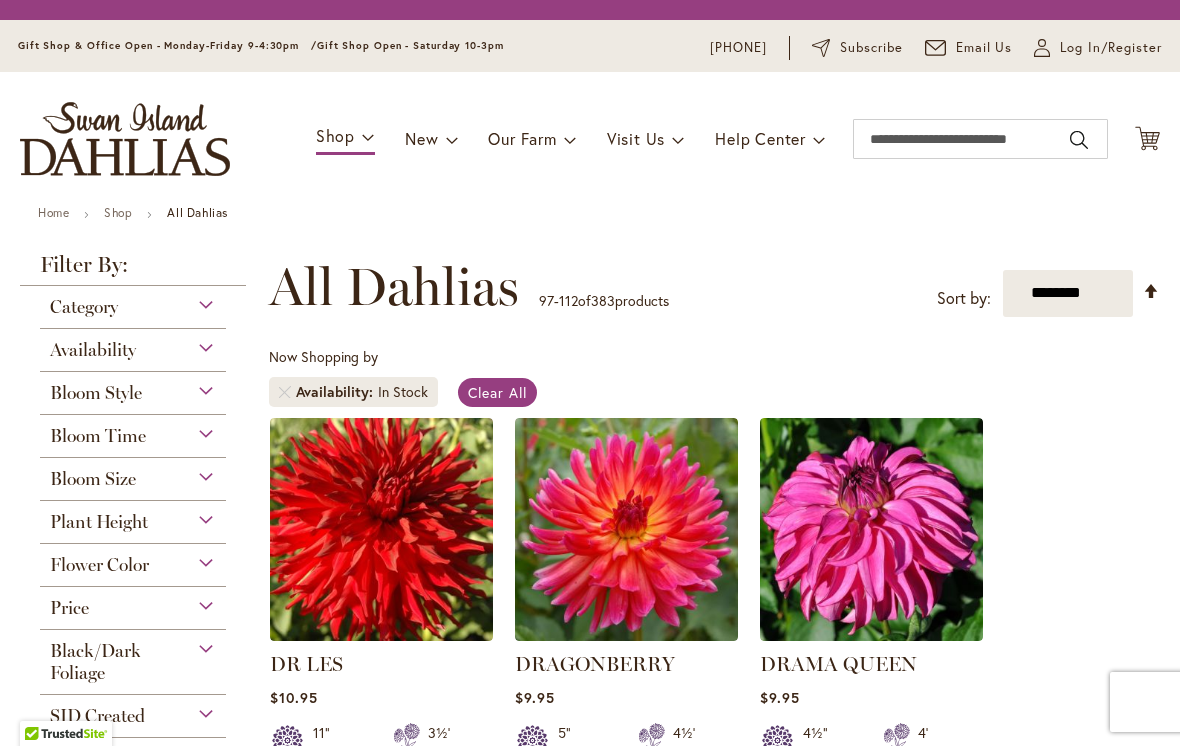 scroll, scrollTop: 0, scrollLeft: 0, axis: both 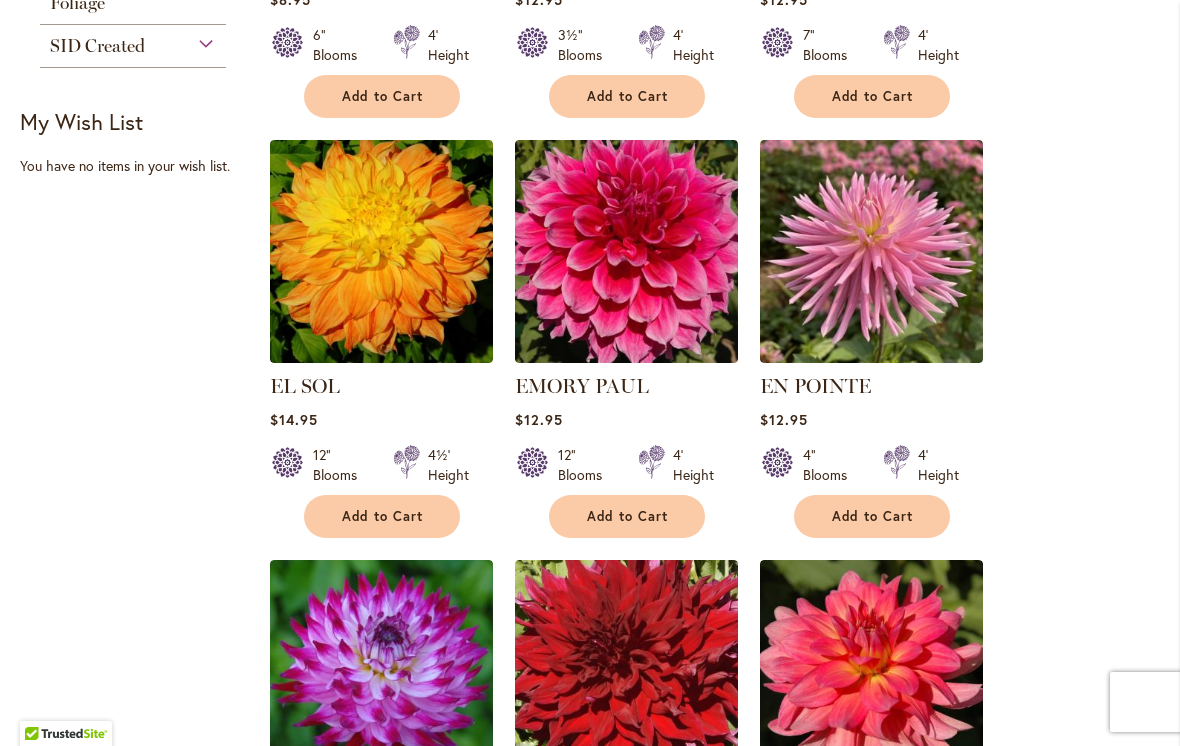 click on "Add to Cart" at bounding box center (628, 516) 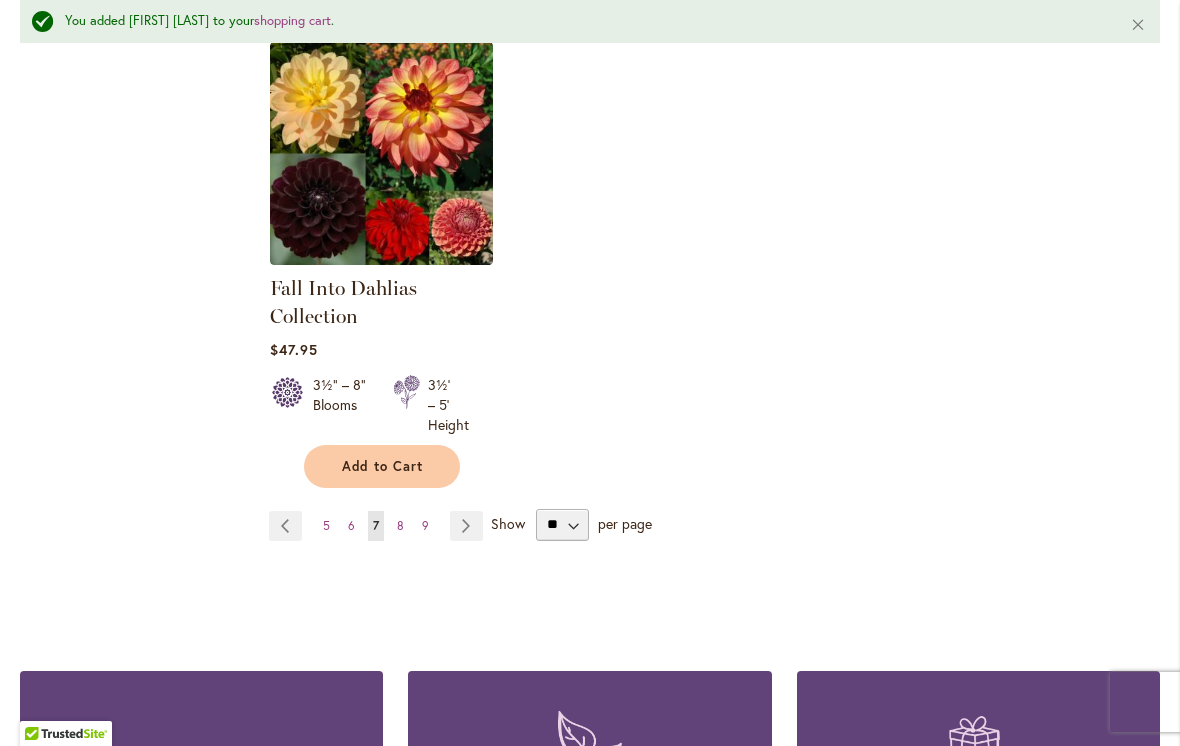 scroll, scrollTop: 2586, scrollLeft: 0, axis: vertical 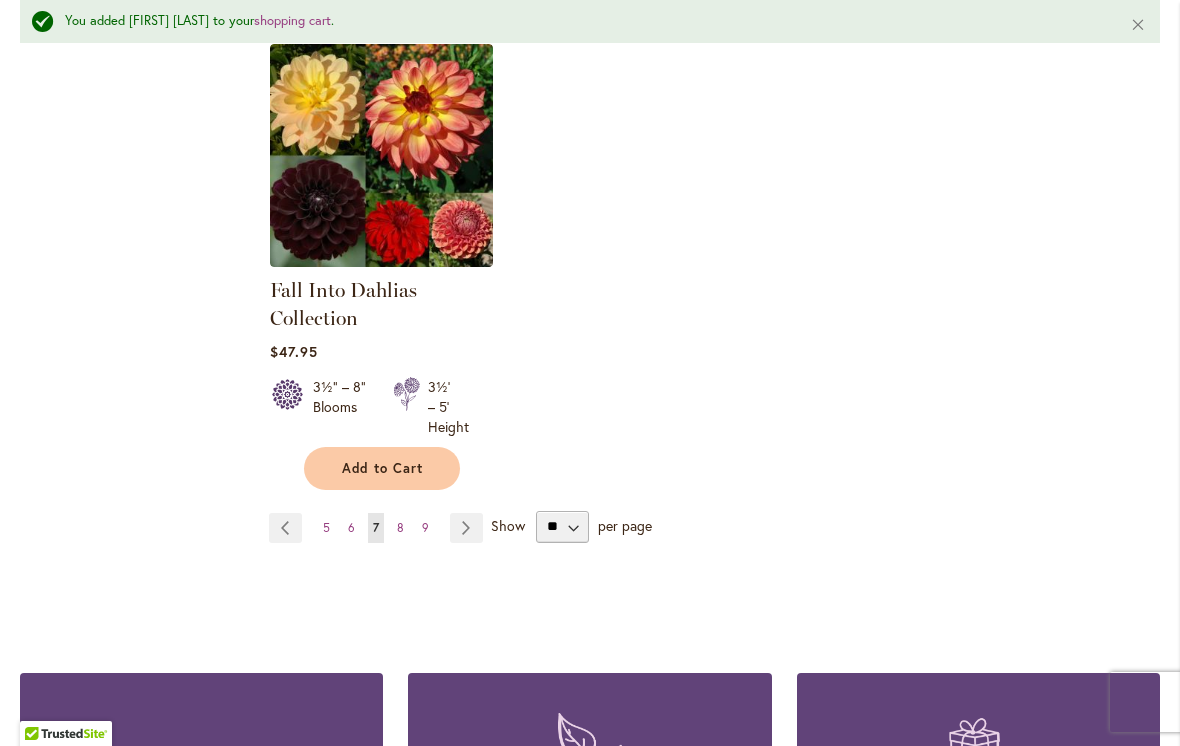 click on "Page
Next" at bounding box center (466, 528) 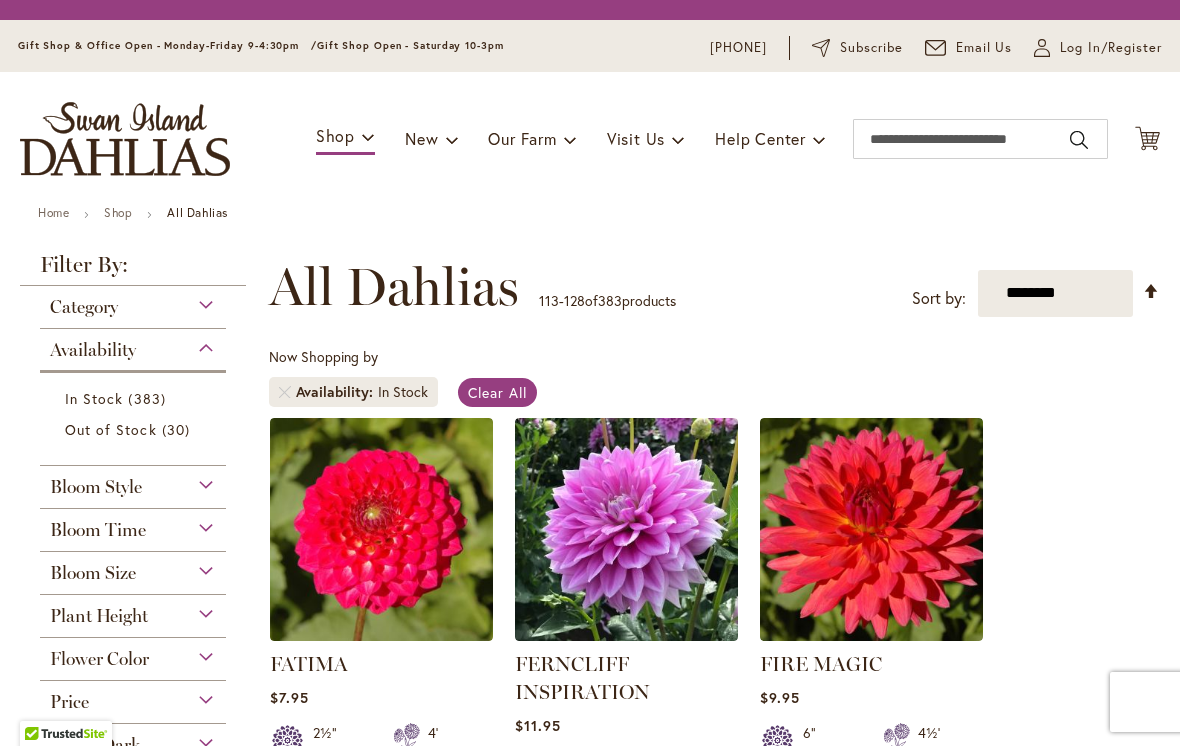 scroll, scrollTop: 0, scrollLeft: 0, axis: both 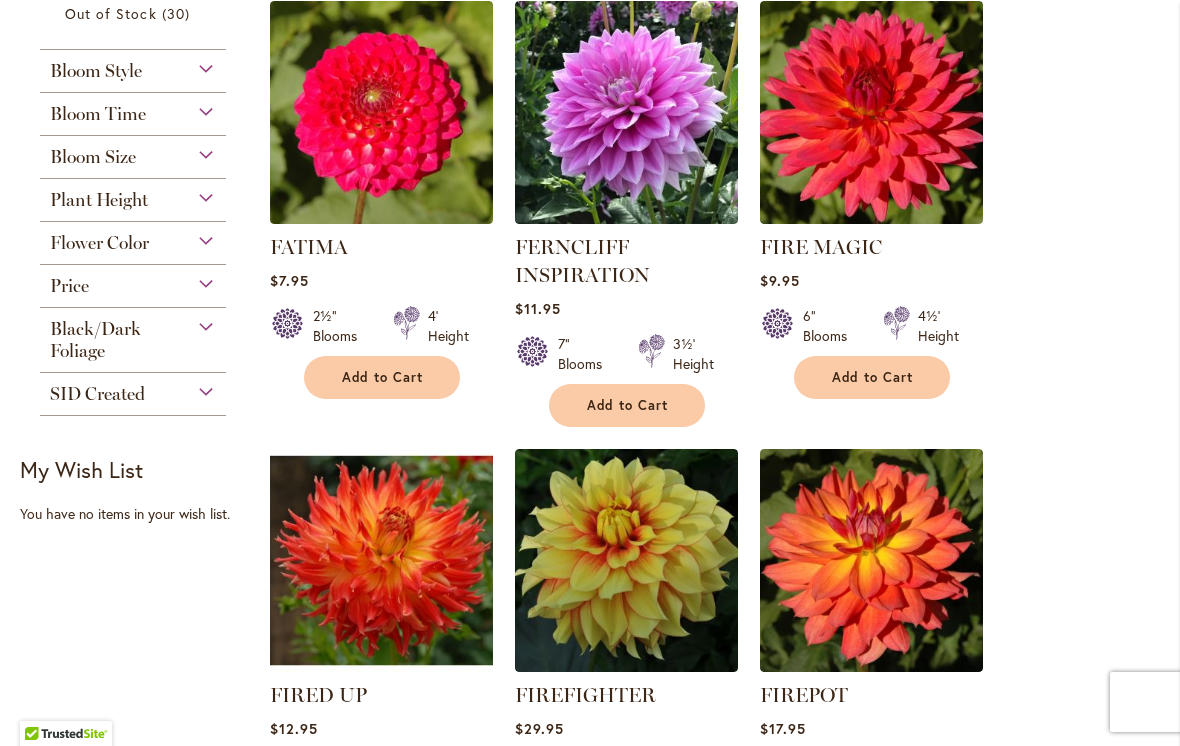 click on "Add to Cart" at bounding box center [628, 405] 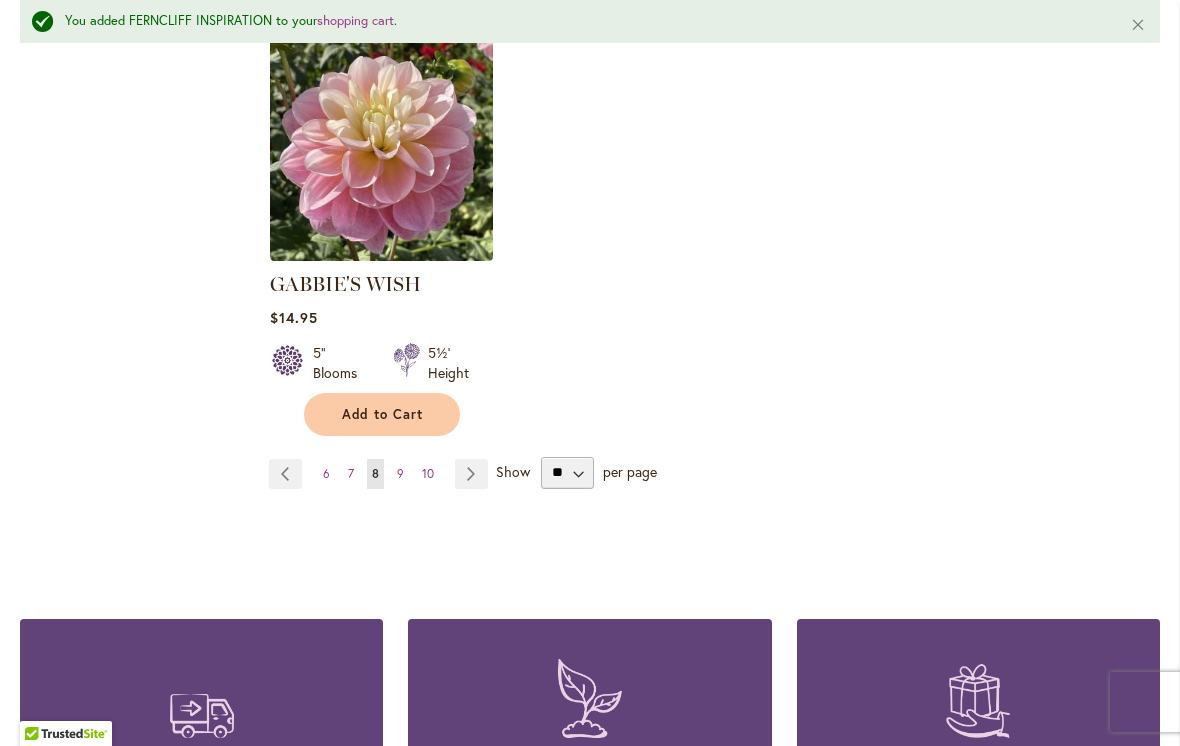 scroll, scrollTop: 2596, scrollLeft: 0, axis: vertical 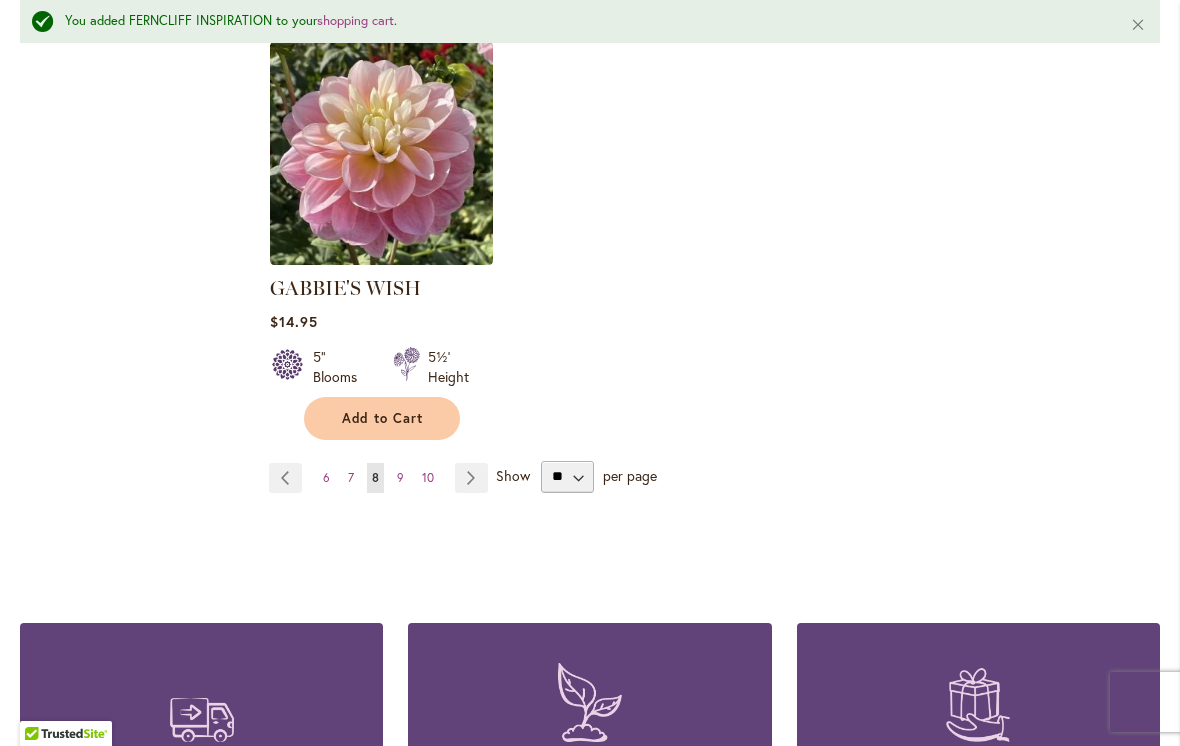click on "Page
Next" at bounding box center (471, 478) 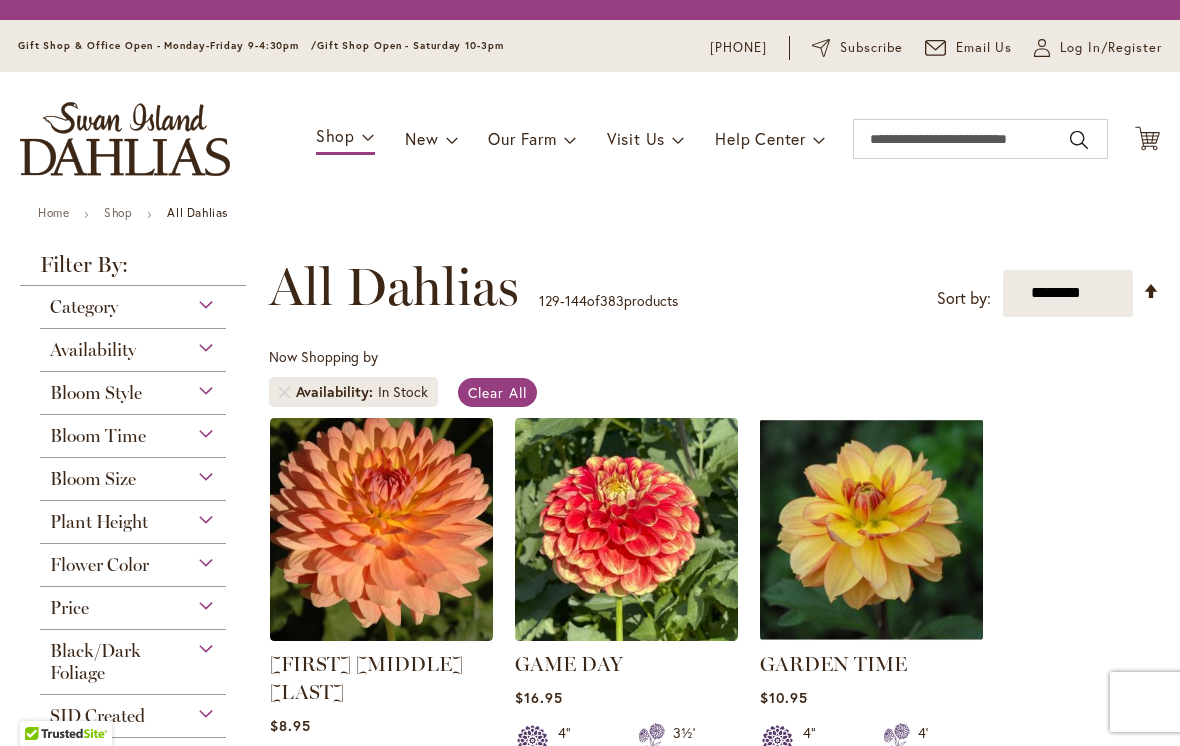 scroll, scrollTop: 0, scrollLeft: 0, axis: both 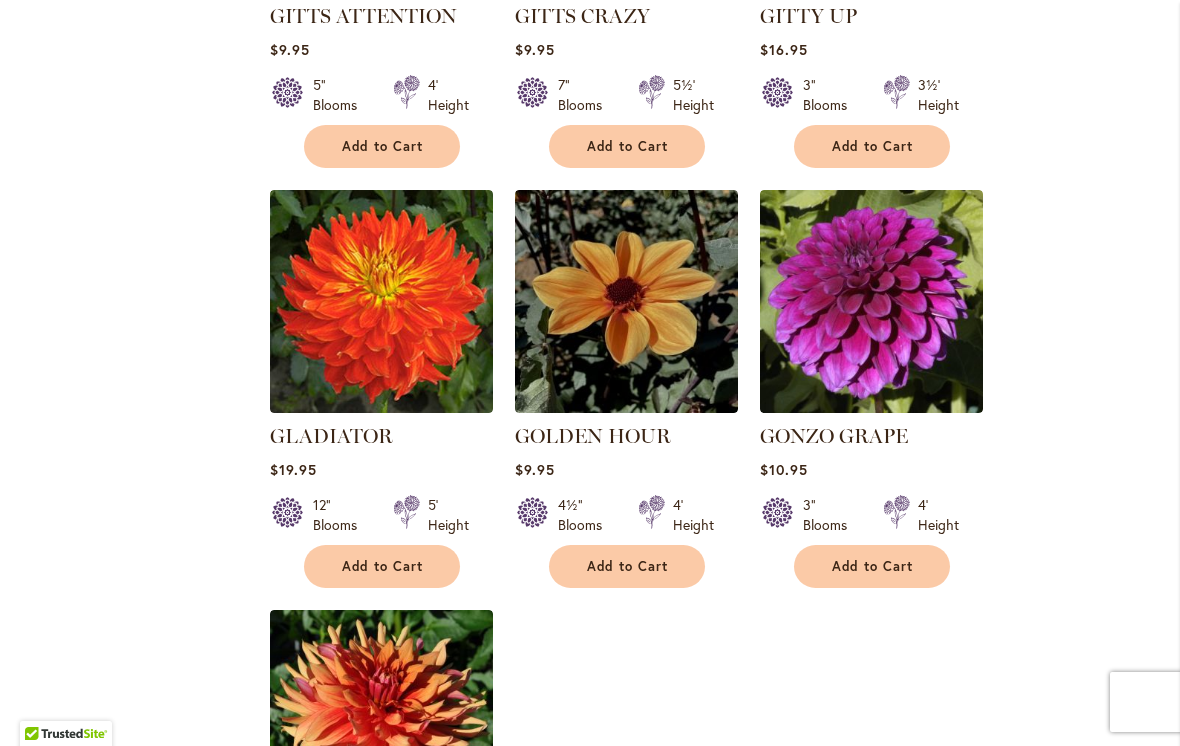 click on "Add to Cart" at bounding box center [383, 566] 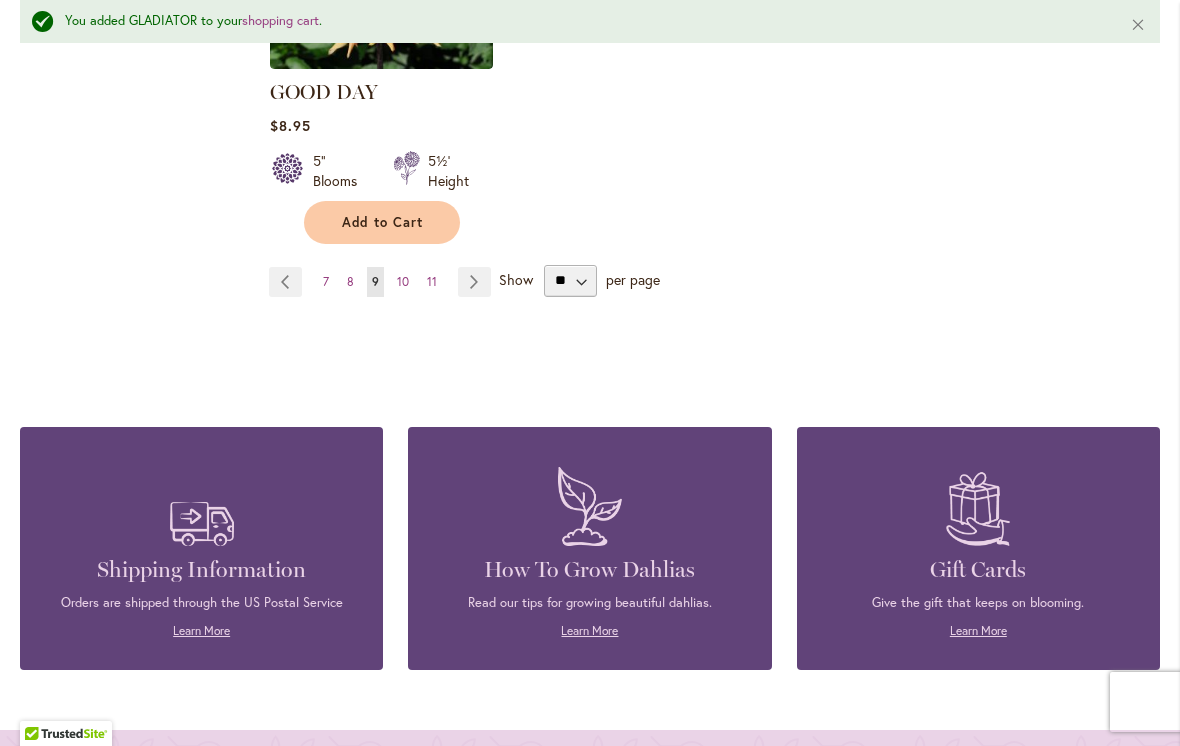 scroll, scrollTop: 2818, scrollLeft: 0, axis: vertical 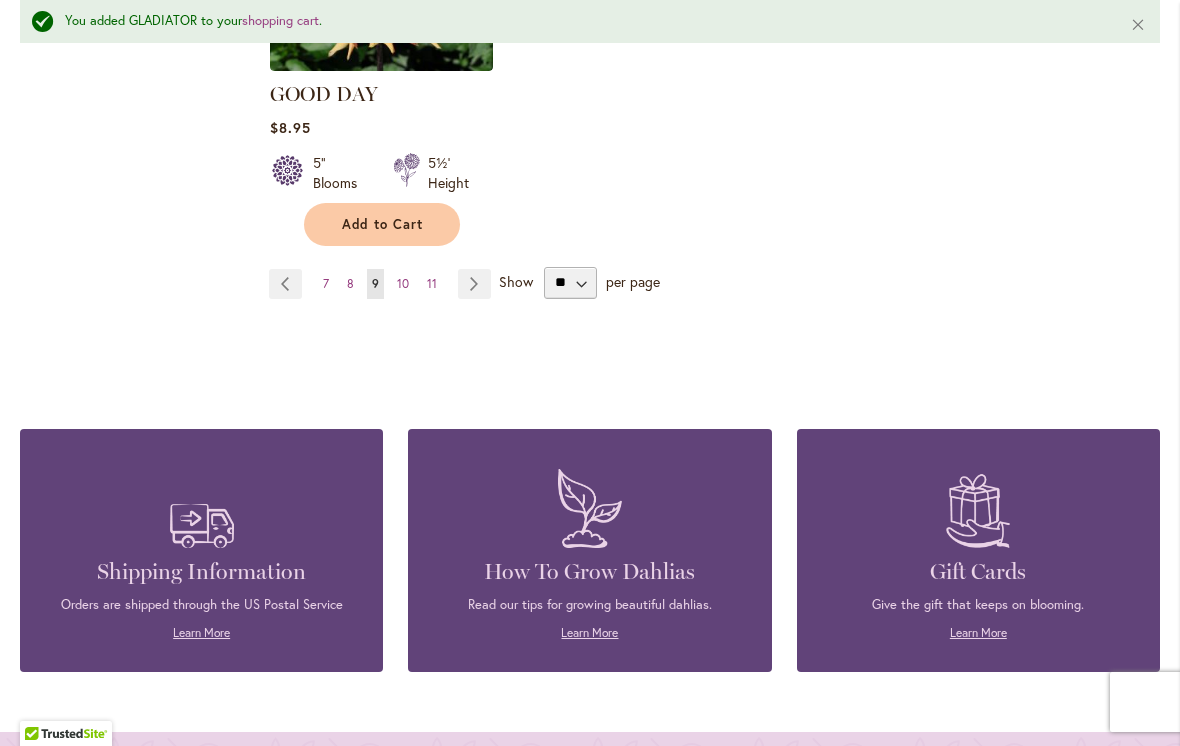 click on "Page
Next" at bounding box center [474, 284] 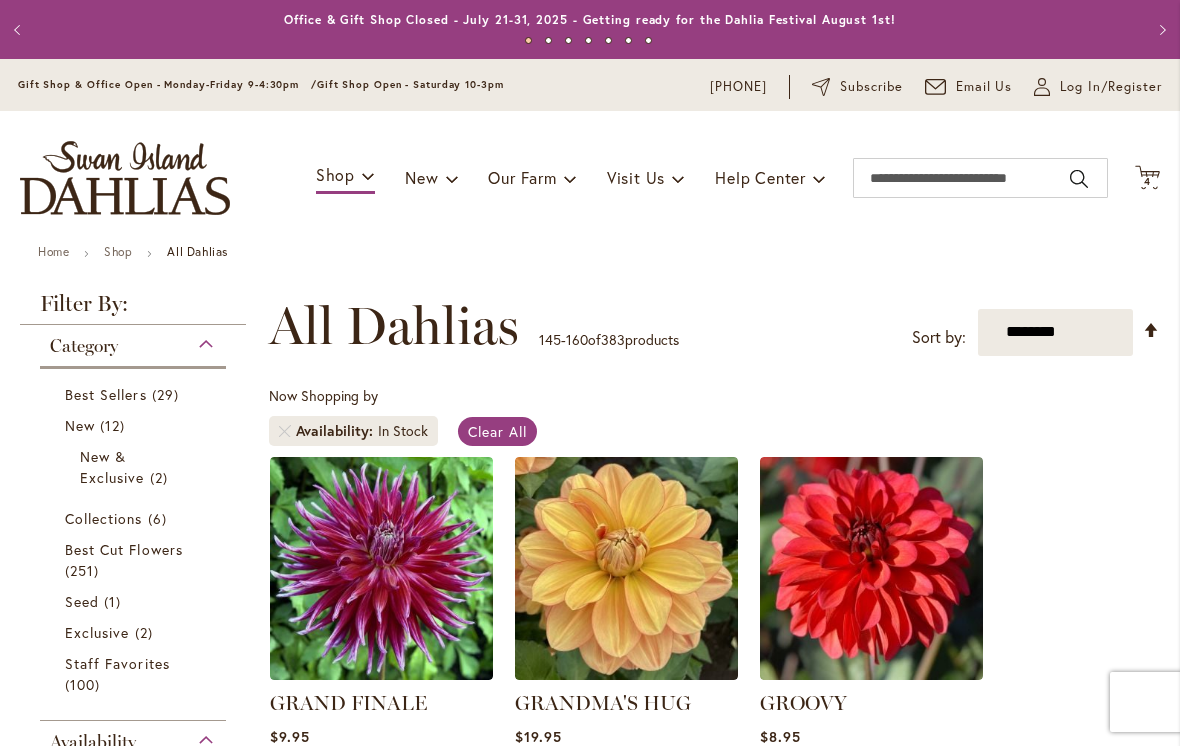 scroll, scrollTop: 0, scrollLeft: 0, axis: both 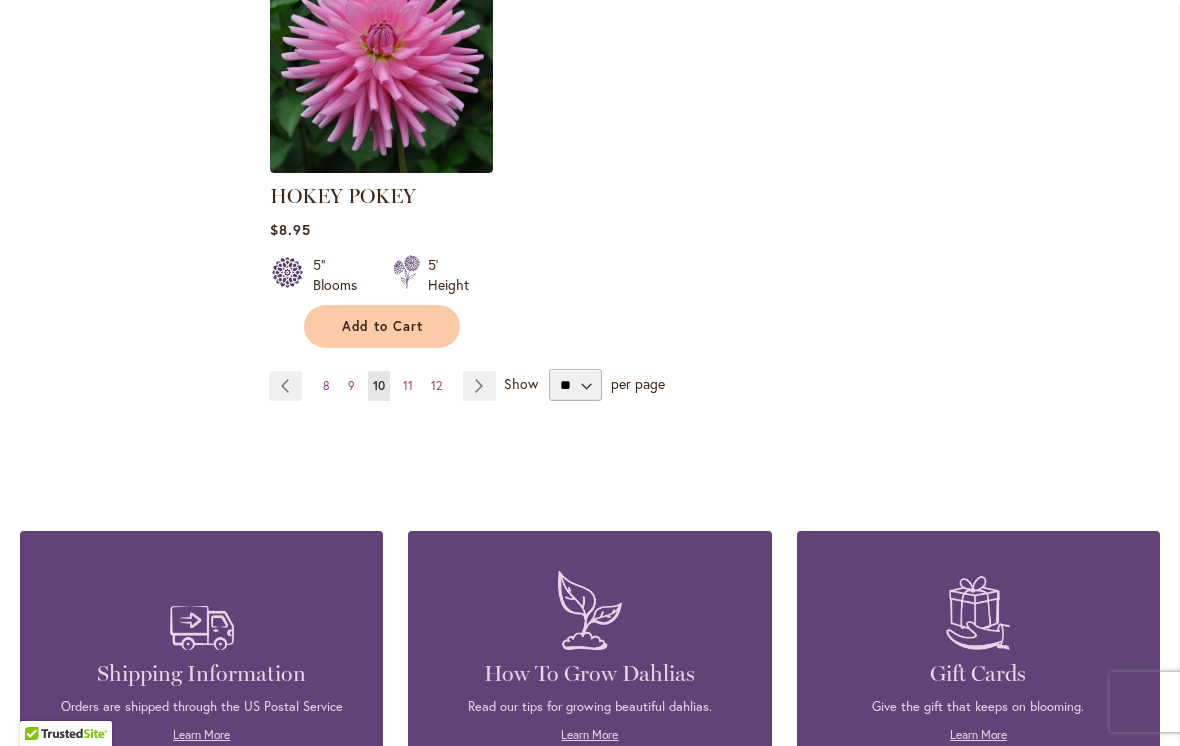 click on "Page
Next" at bounding box center [479, 386] 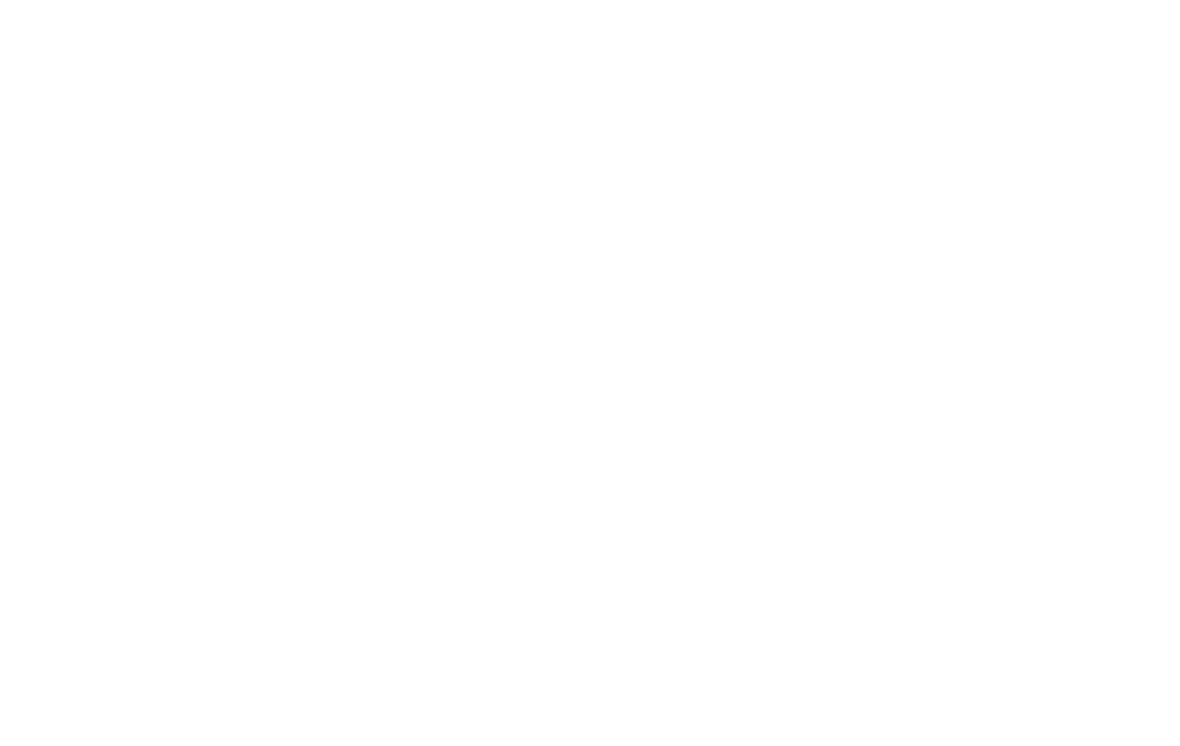 scroll, scrollTop: 0, scrollLeft: 0, axis: both 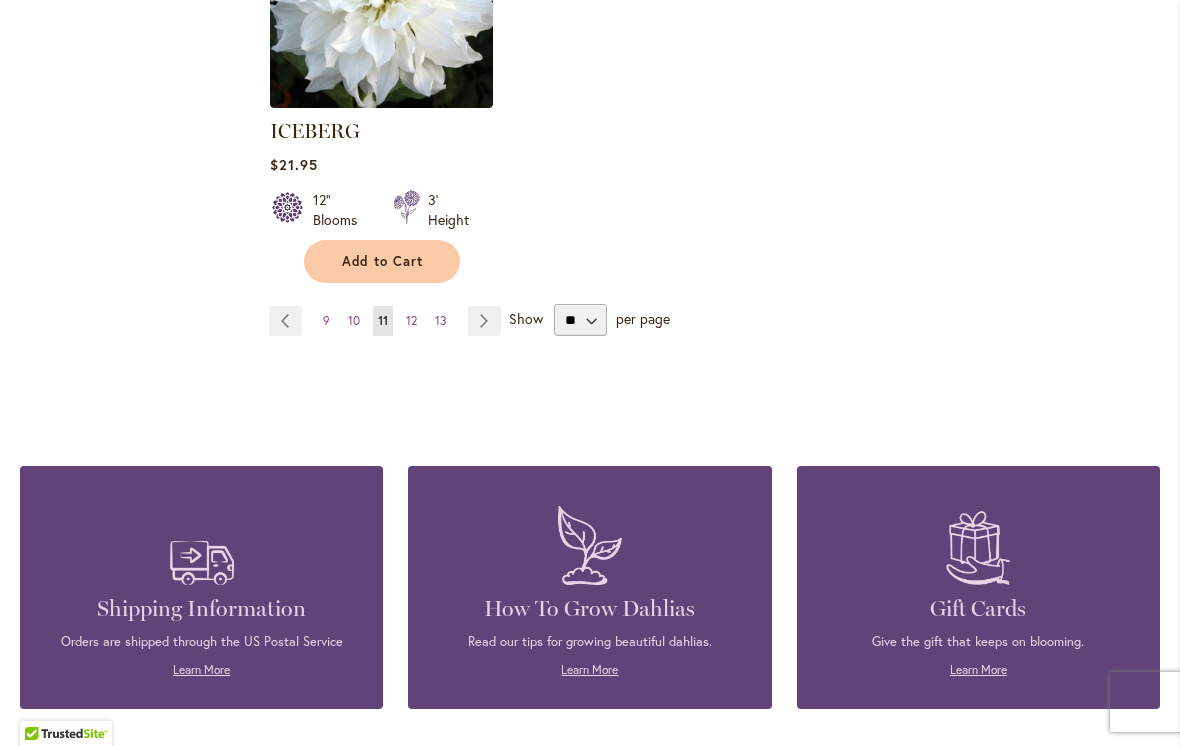 click on "Page
Next" at bounding box center (484, 321) 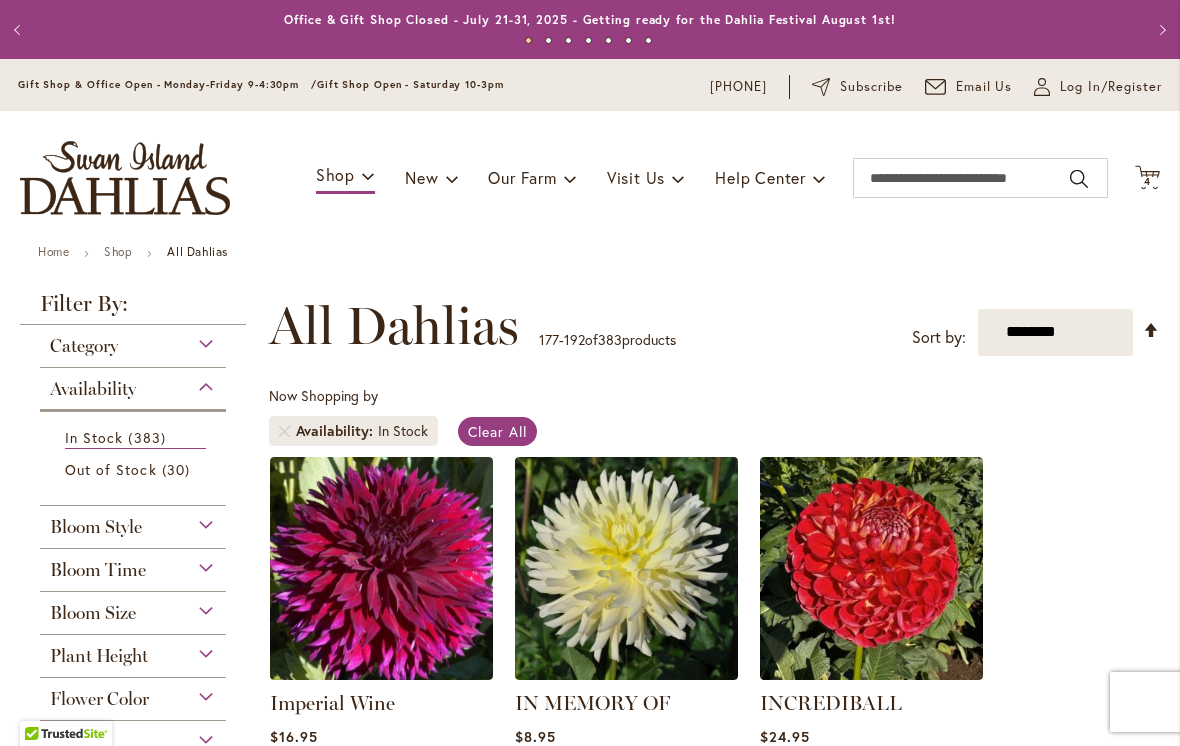 scroll, scrollTop: 0, scrollLeft: 0, axis: both 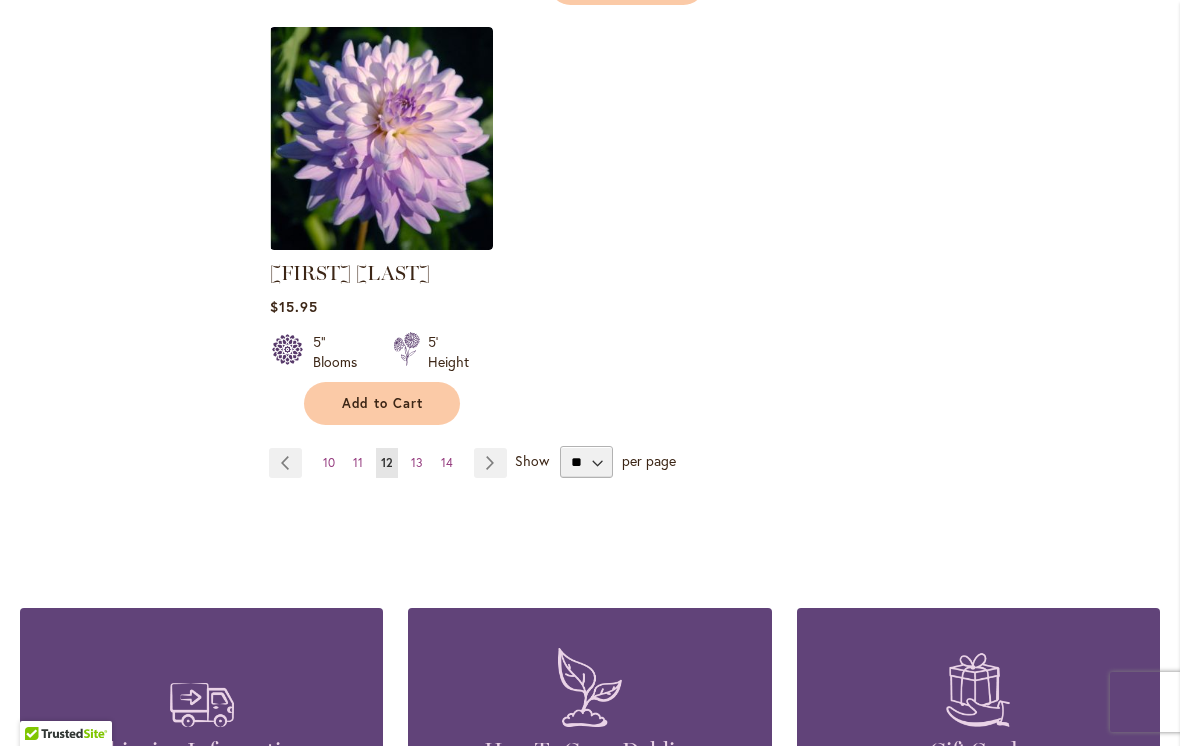 click on "Page
Next" at bounding box center [490, 463] 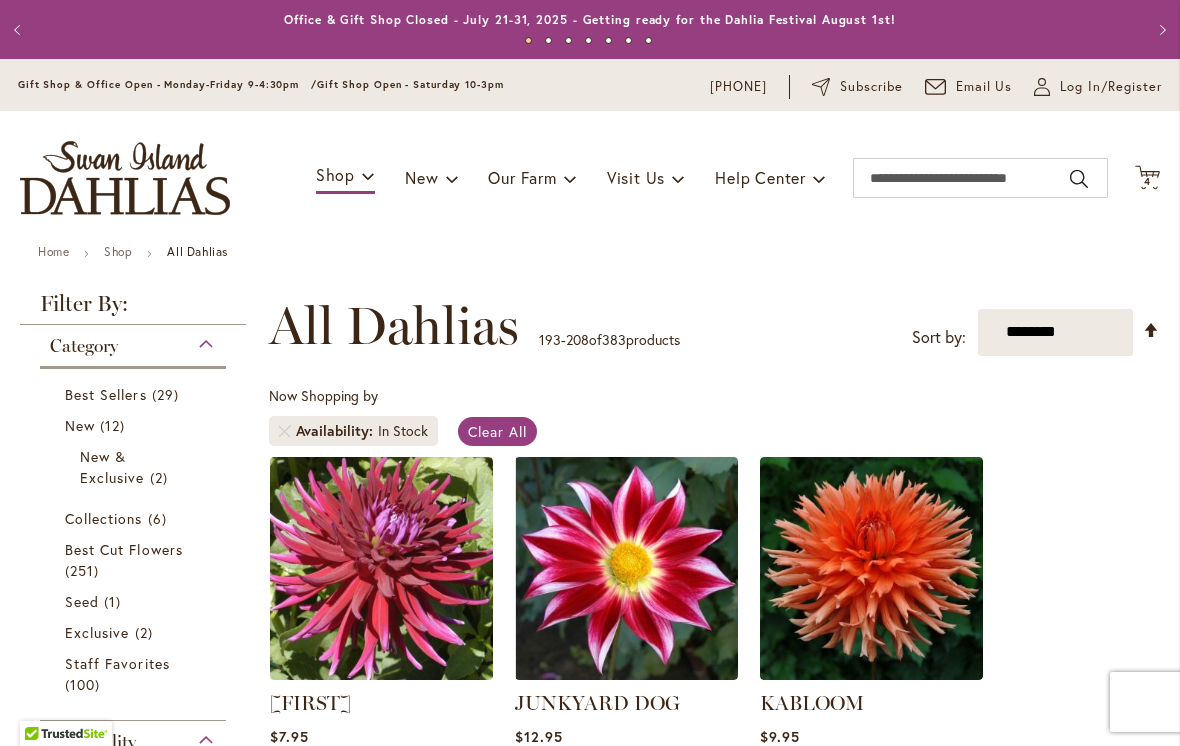 scroll, scrollTop: 0, scrollLeft: 0, axis: both 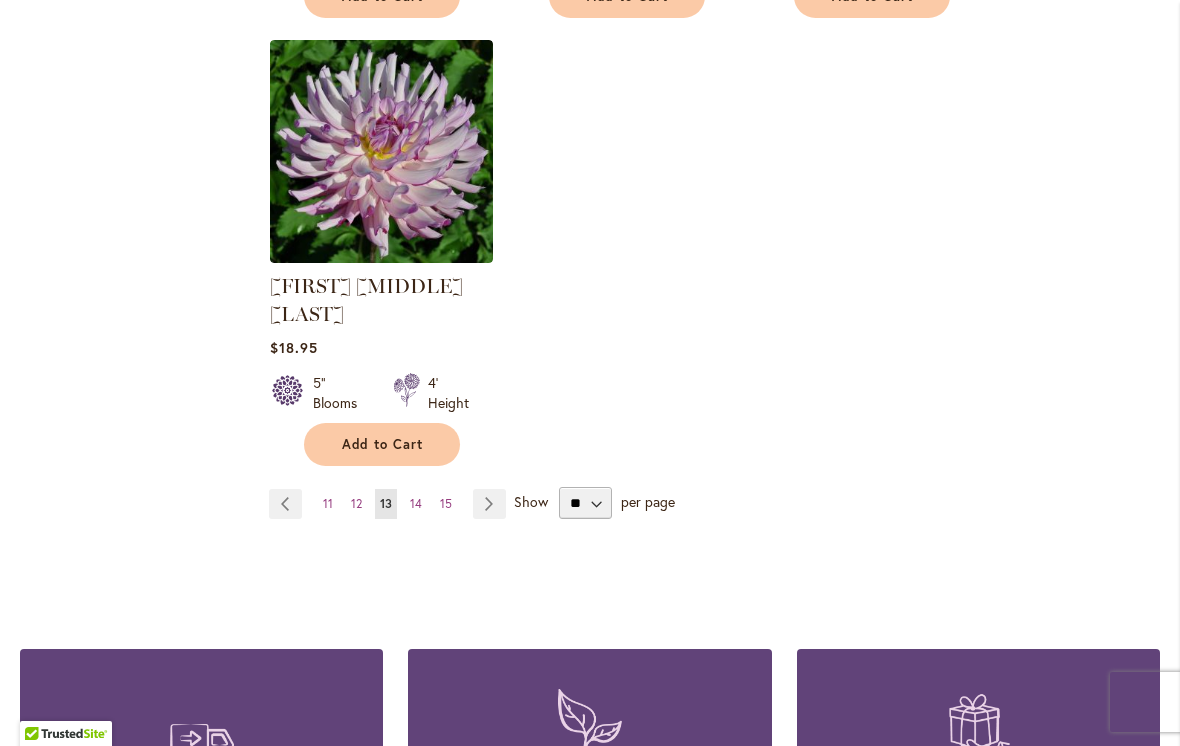 click on "Page
Next" at bounding box center (489, 504) 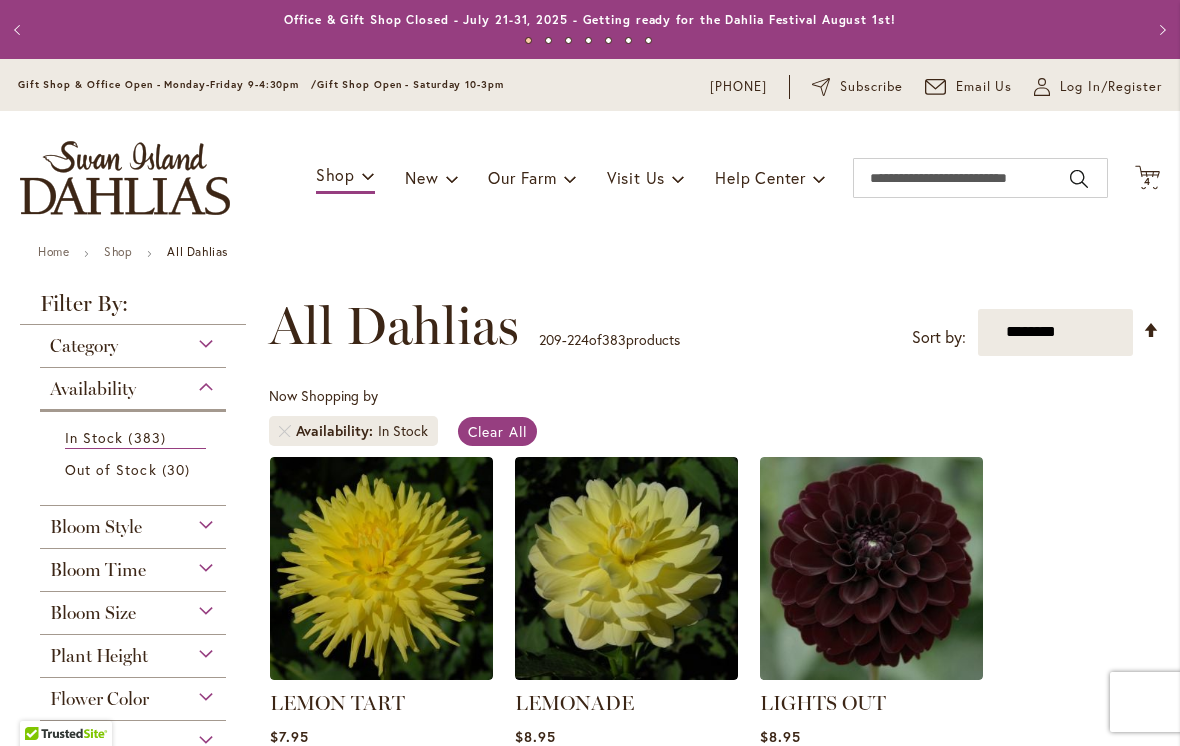 scroll, scrollTop: 0, scrollLeft: 0, axis: both 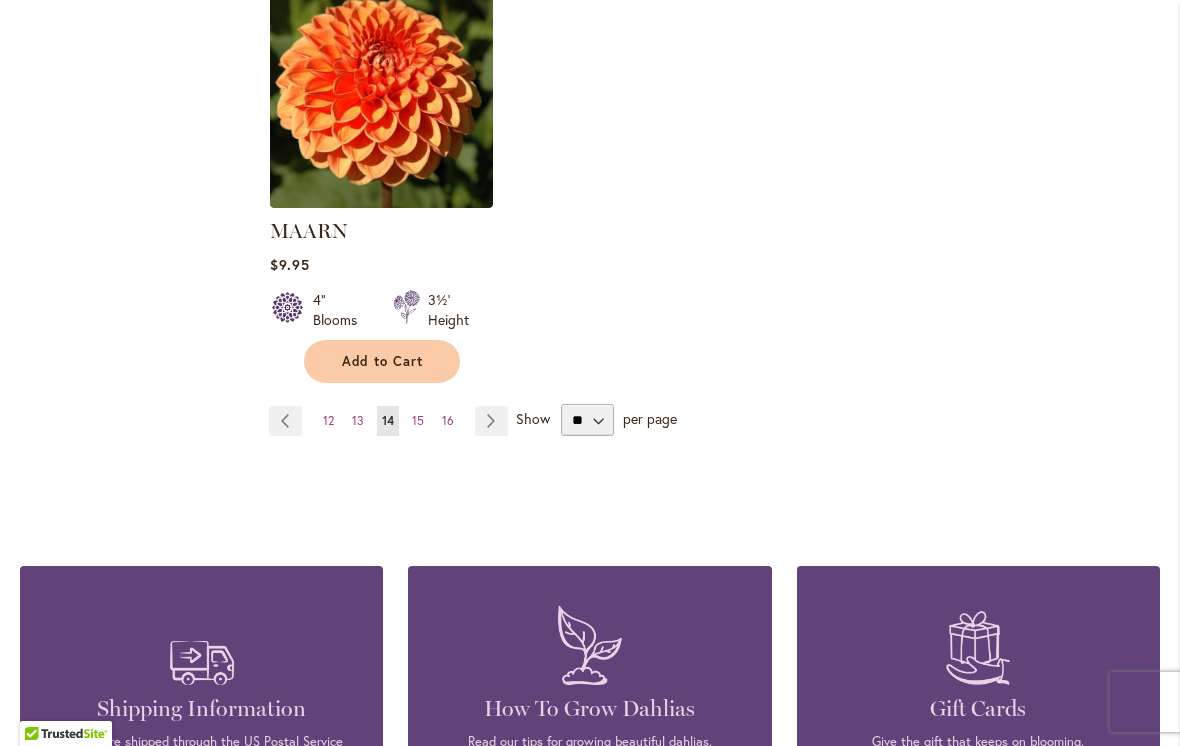 click on "Page
Next" at bounding box center (491, 421) 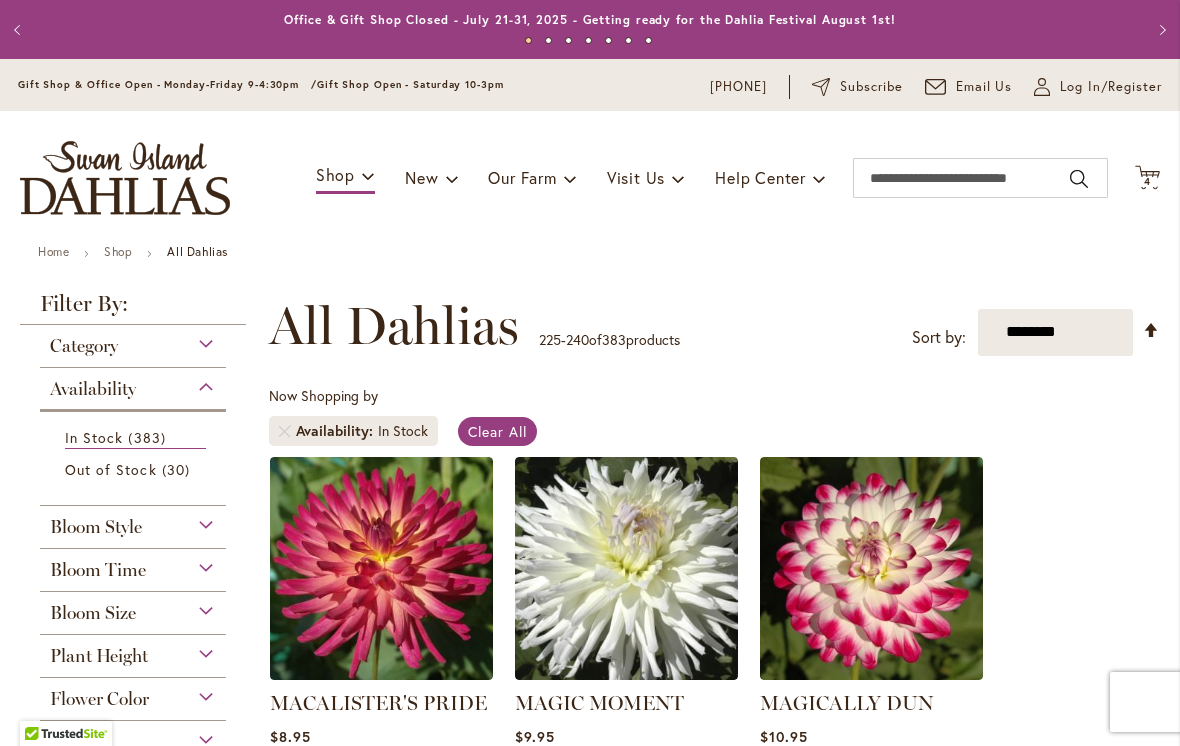 scroll, scrollTop: 0, scrollLeft: 0, axis: both 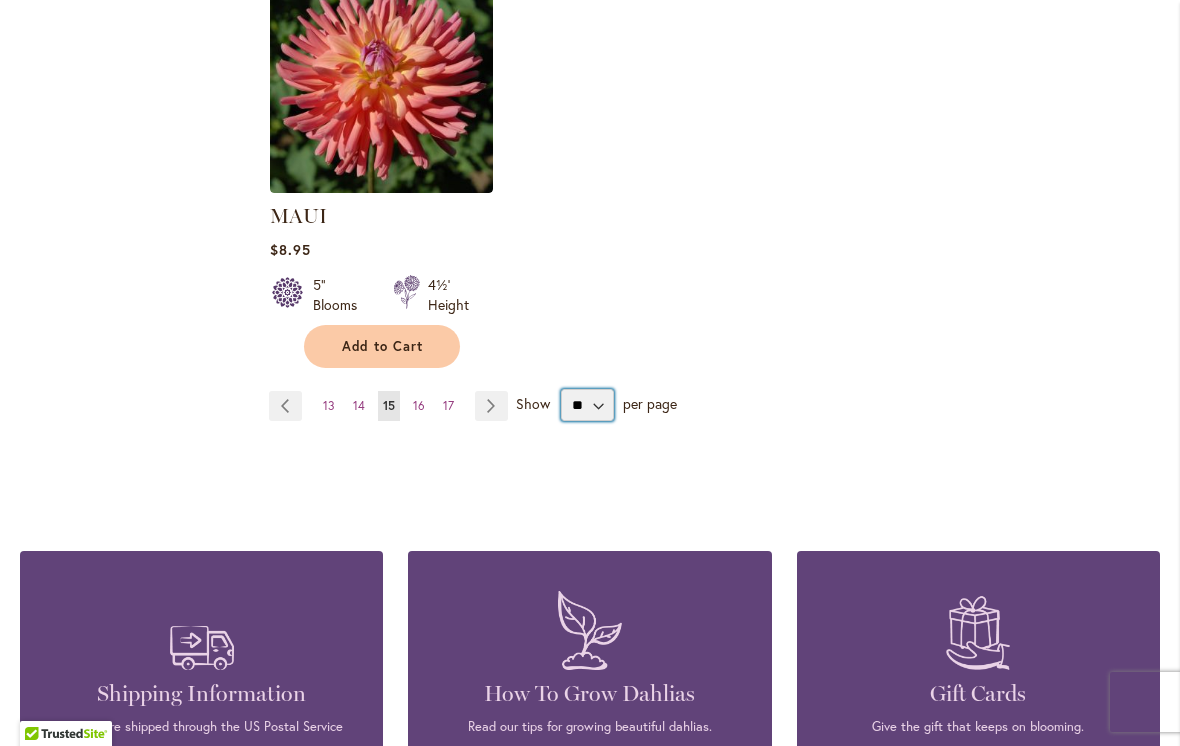 click on "**
**
**
**" at bounding box center (587, 405) 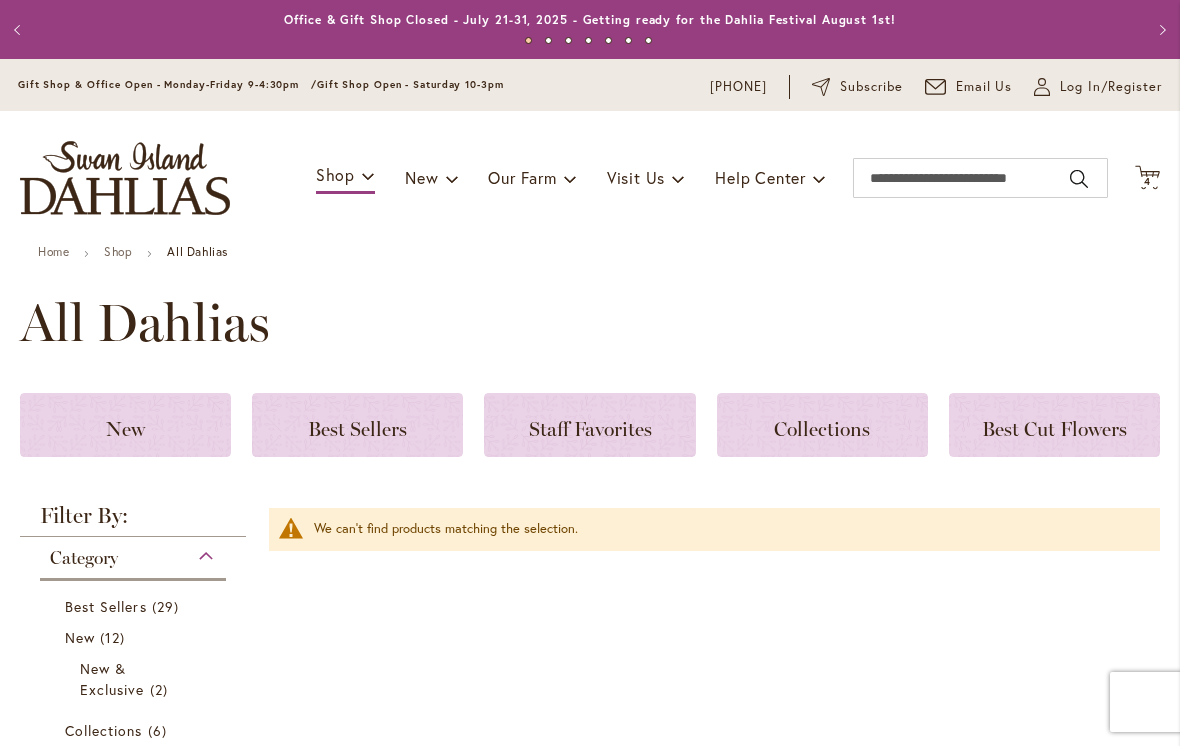scroll, scrollTop: 0, scrollLeft: 0, axis: both 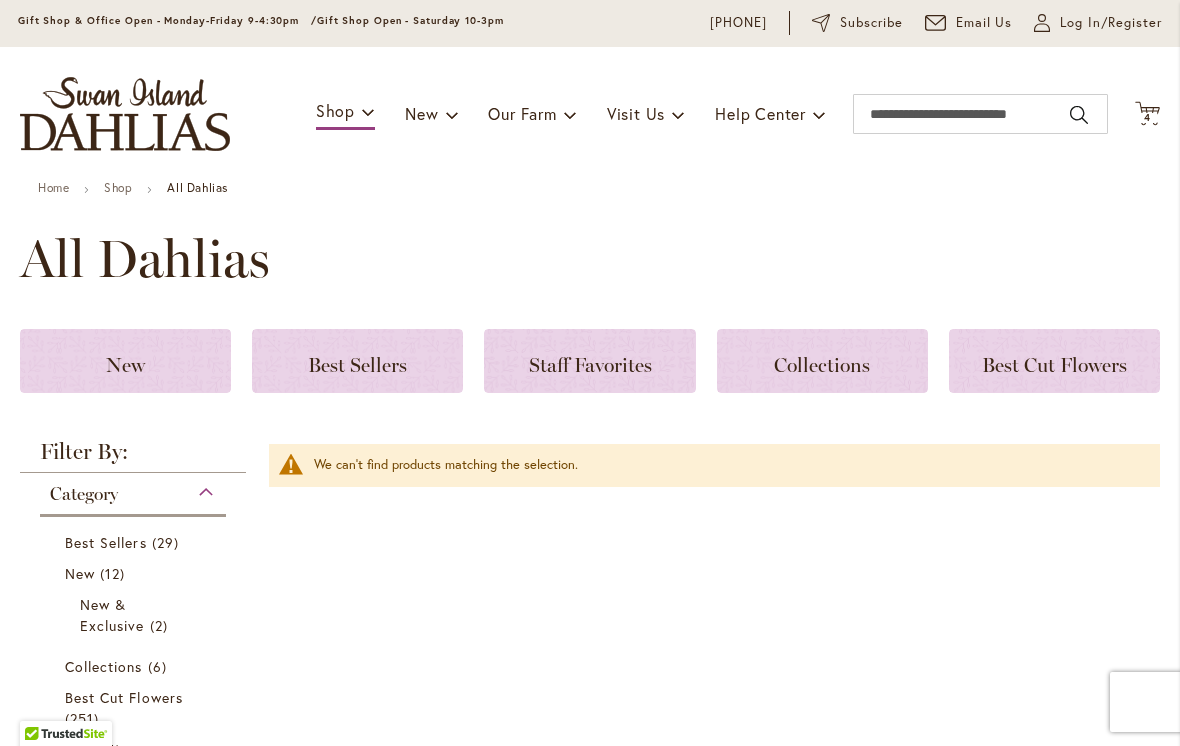 click on "Filter by:
Clear All
We can't find products matching the selection." at bounding box center (709, 591) 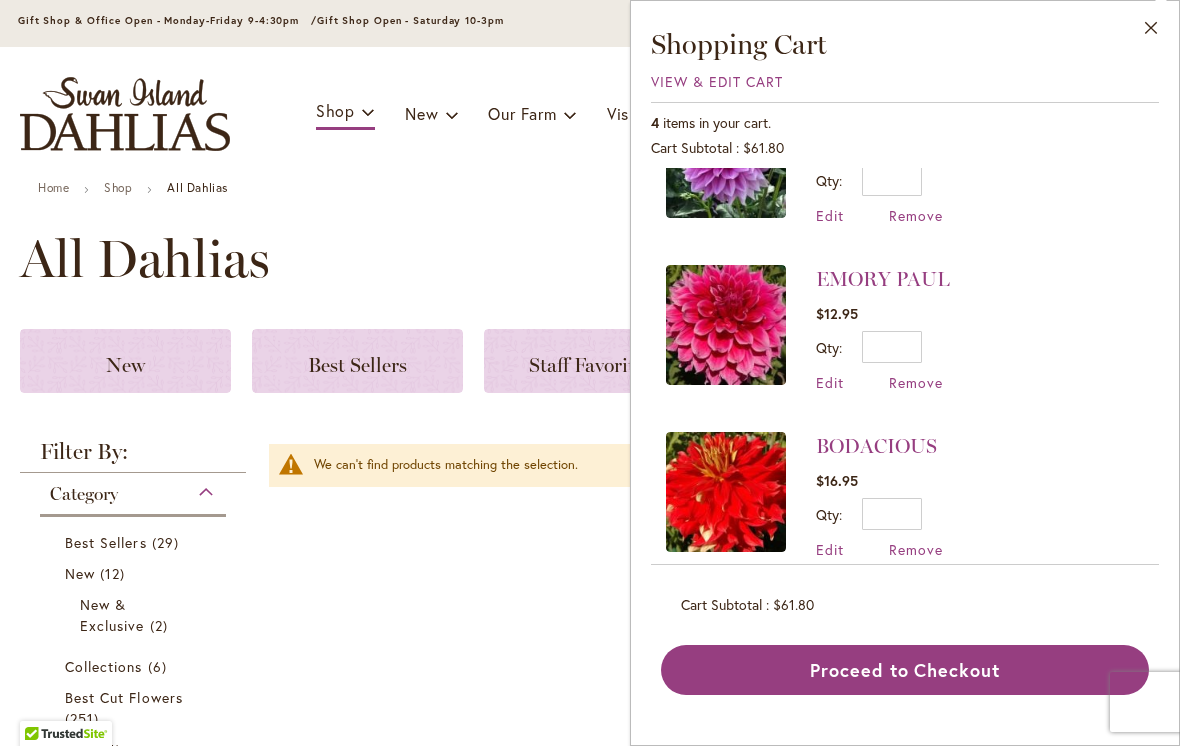 scroll, scrollTop: 251, scrollLeft: 0, axis: vertical 